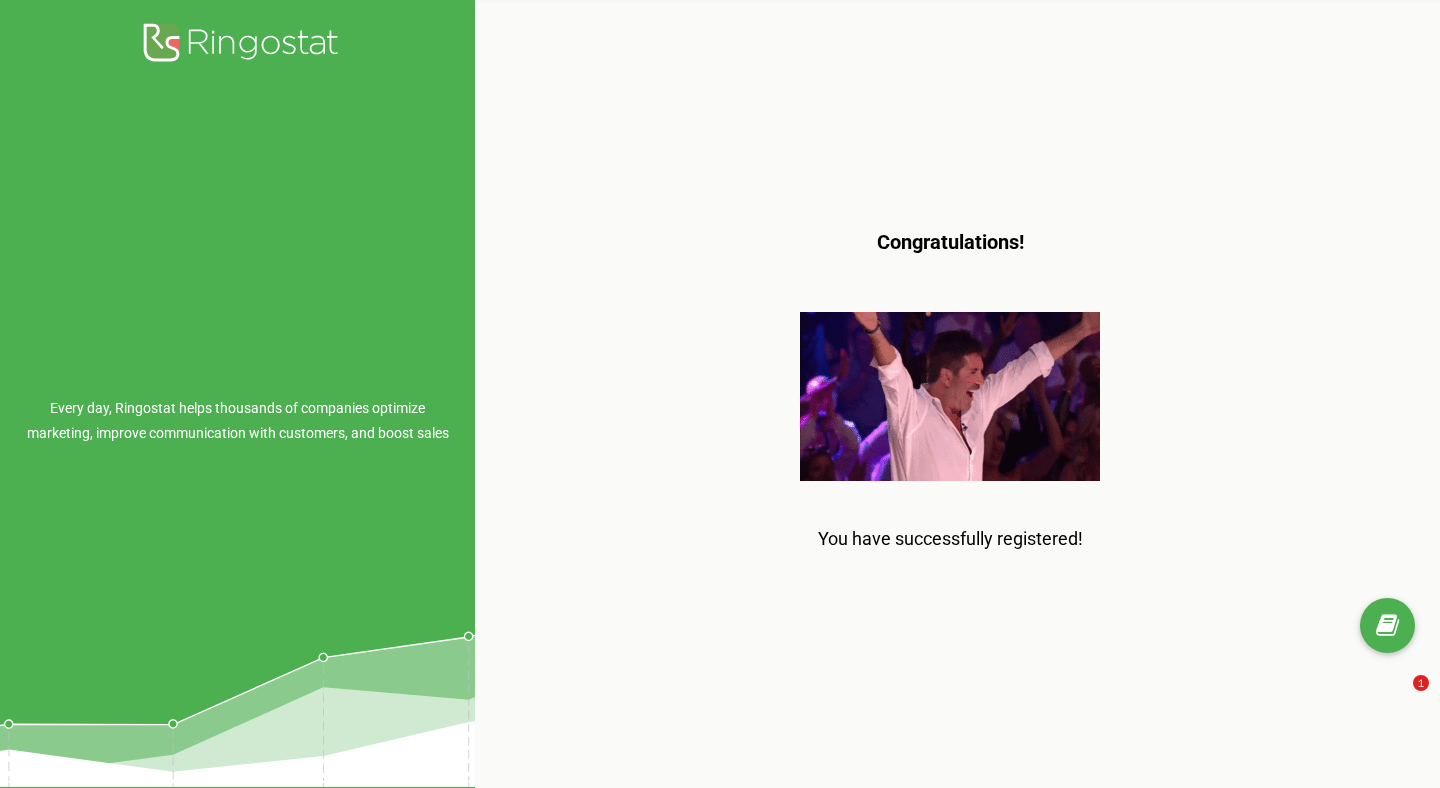 scroll, scrollTop: 0, scrollLeft: 0, axis: both 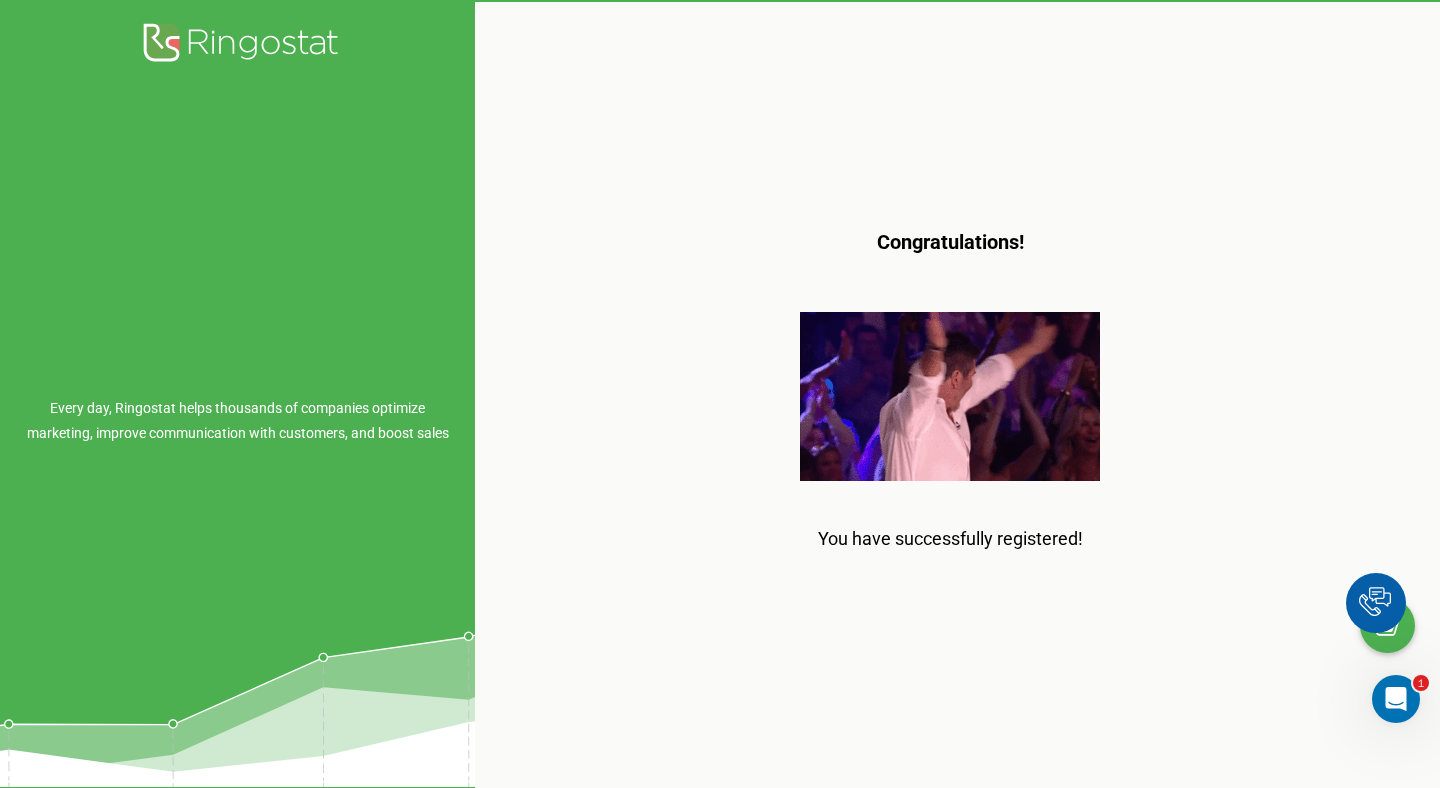 click on "Congratulations!
You have successfully registered!" at bounding box center (950, 394) 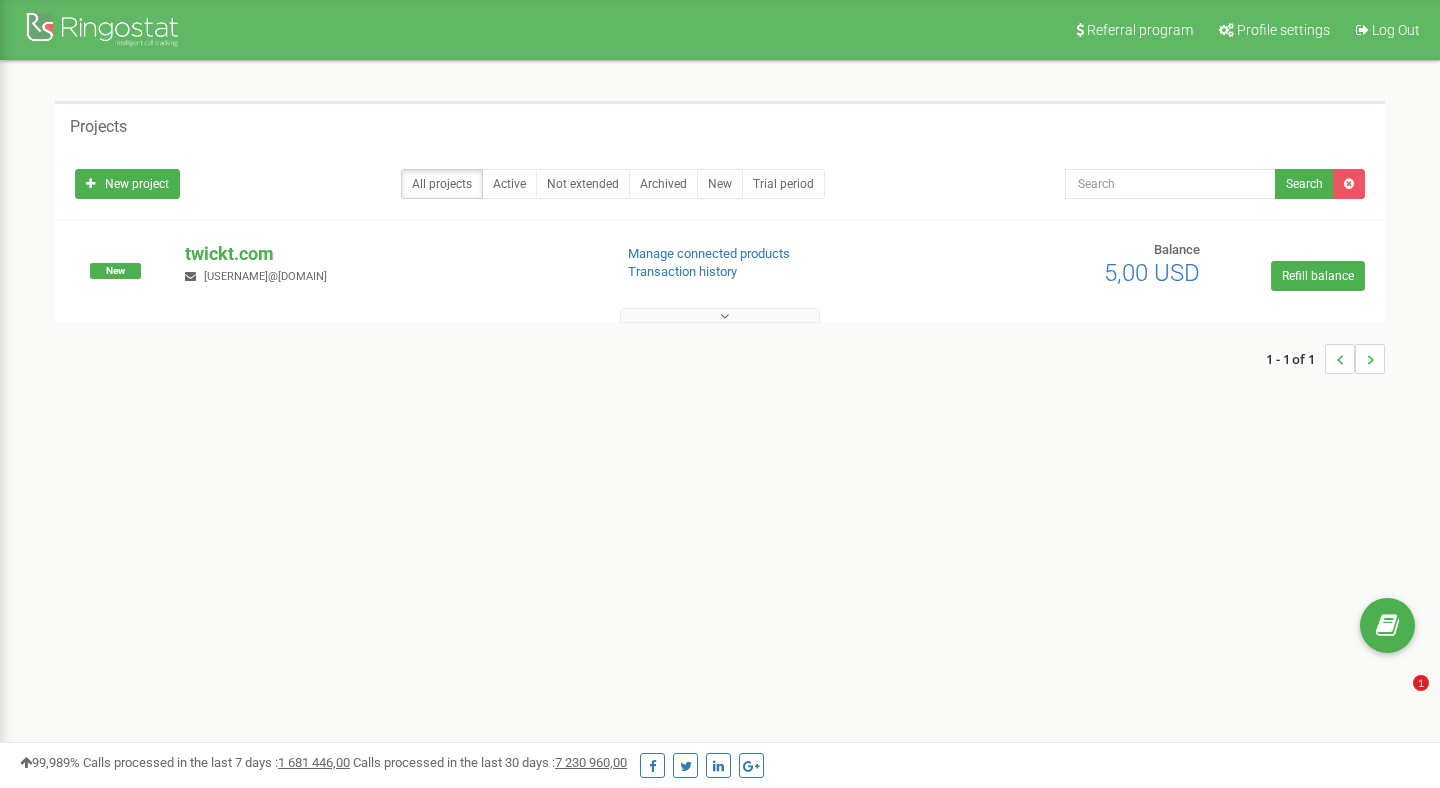 scroll, scrollTop: 0, scrollLeft: 0, axis: both 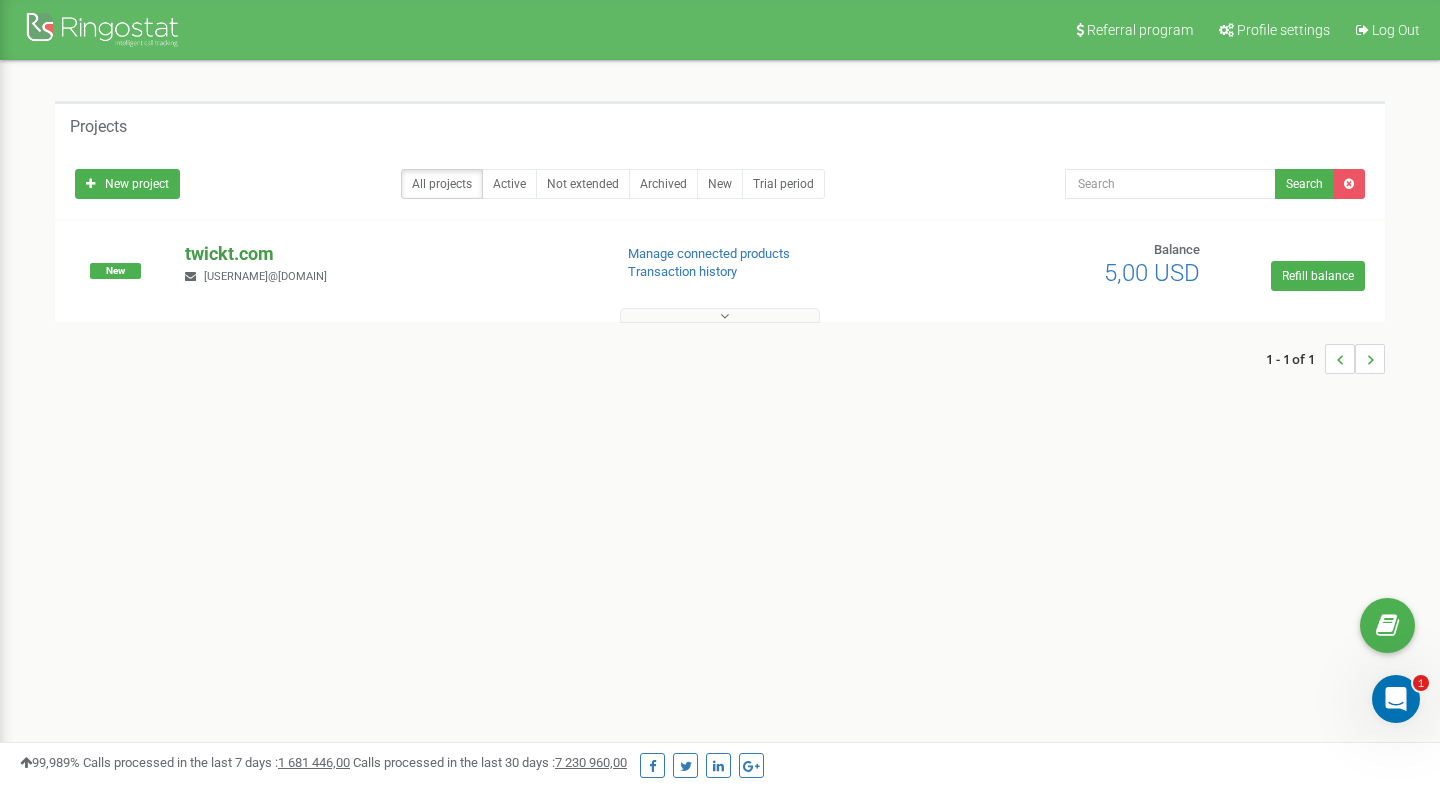click on "twickt.com" at bounding box center (390, 254) 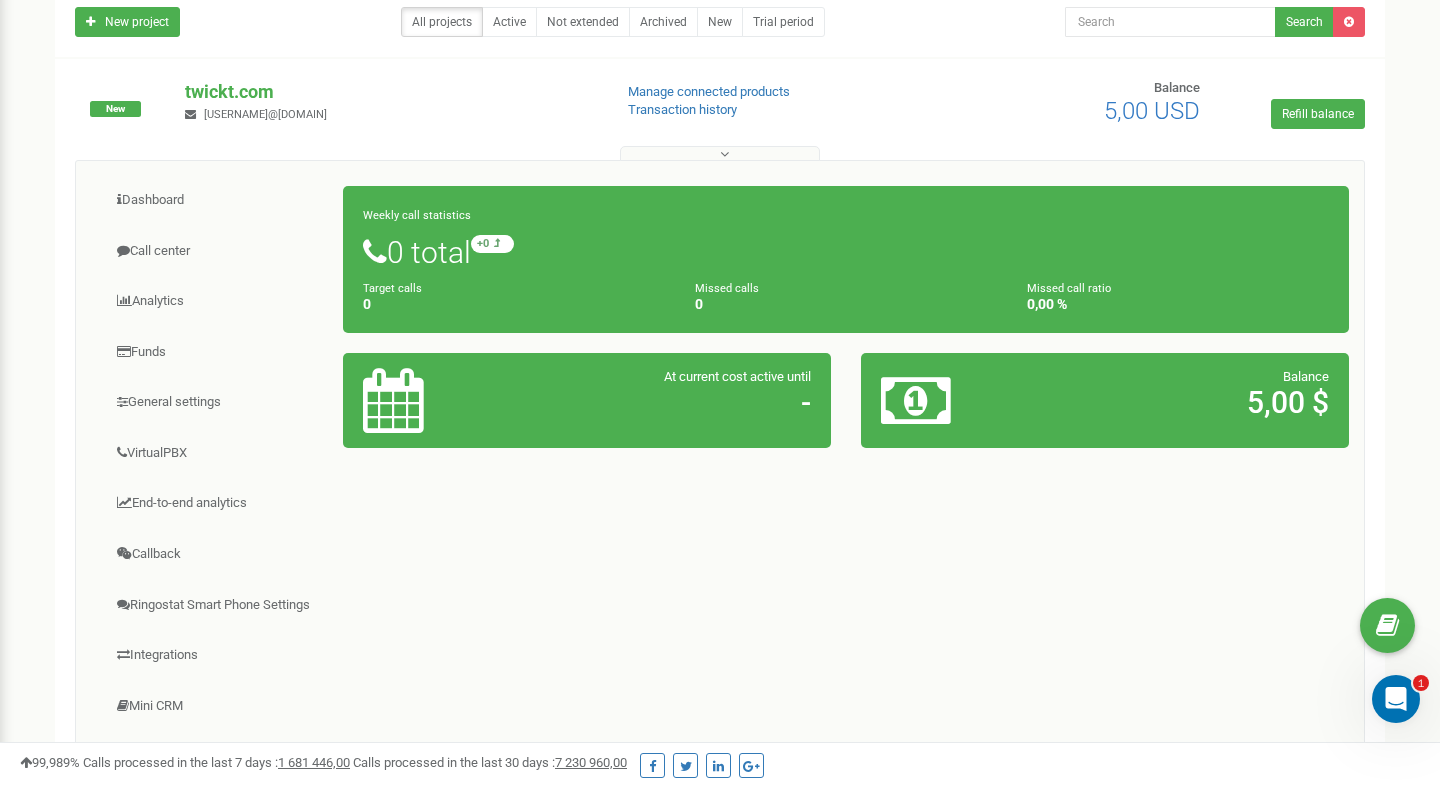 scroll, scrollTop: 208, scrollLeft: 0, axis: vertical 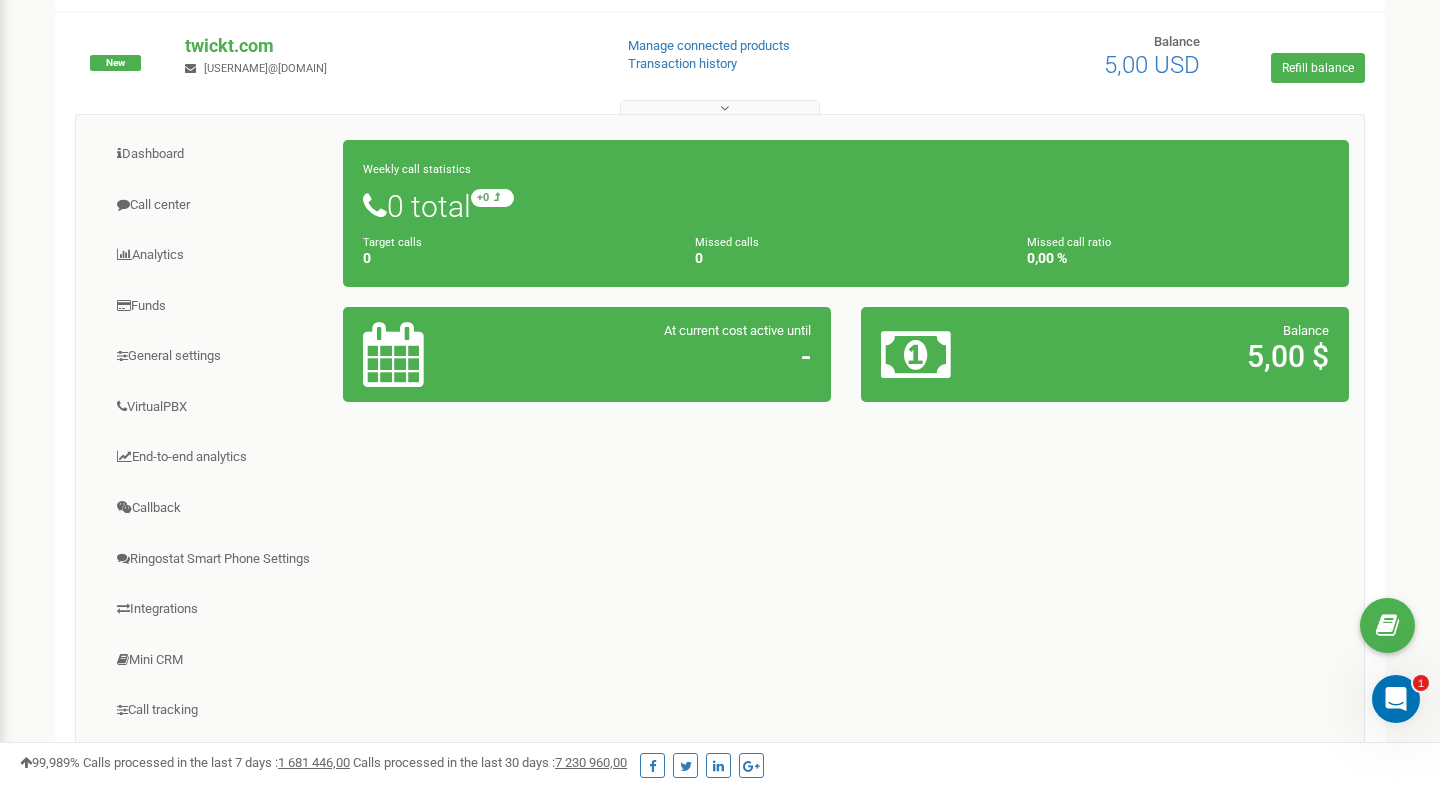 click on "0 total
+0                                   relative to last week" at bounding box center [846, 206] 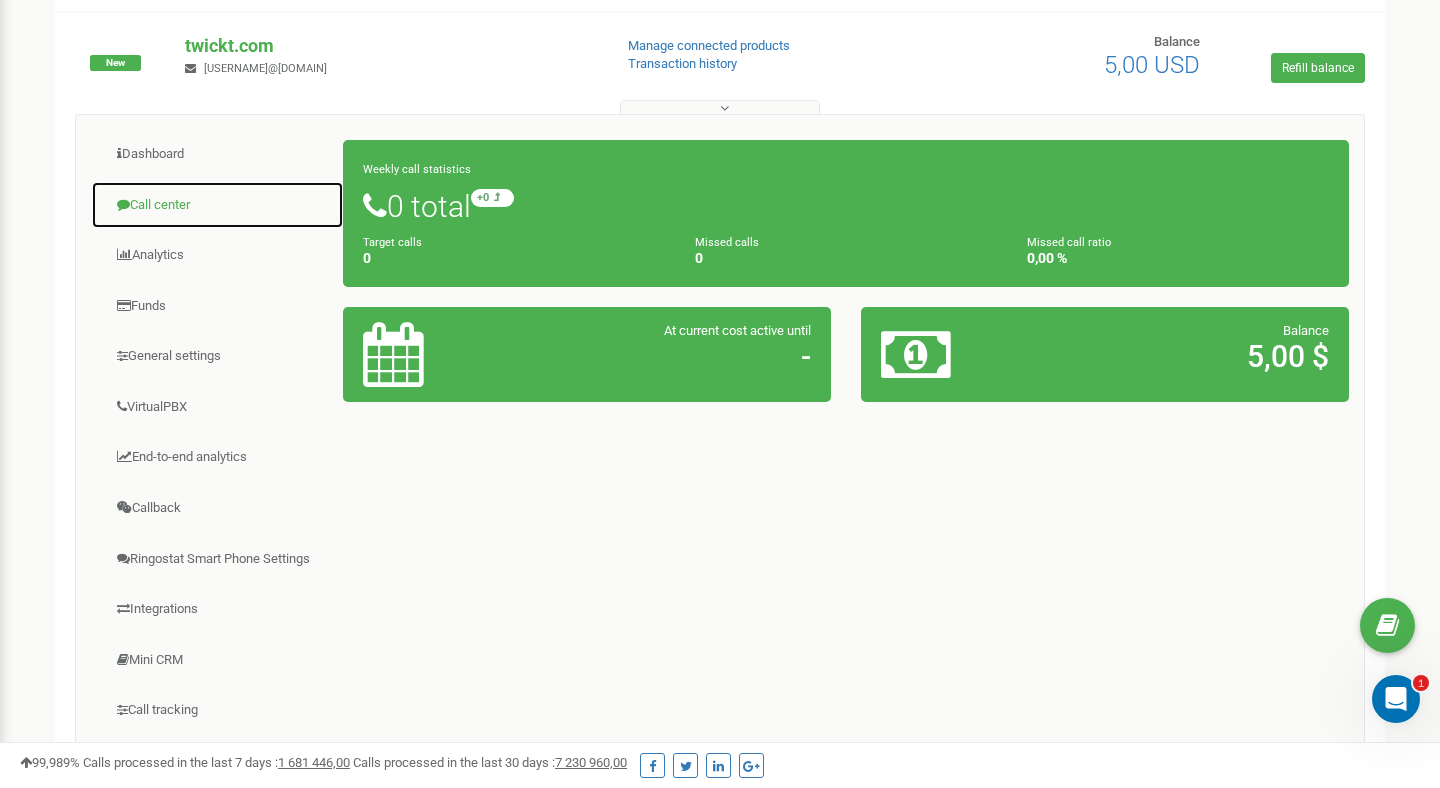 click on "Call center" at bounding box center [217, 205] 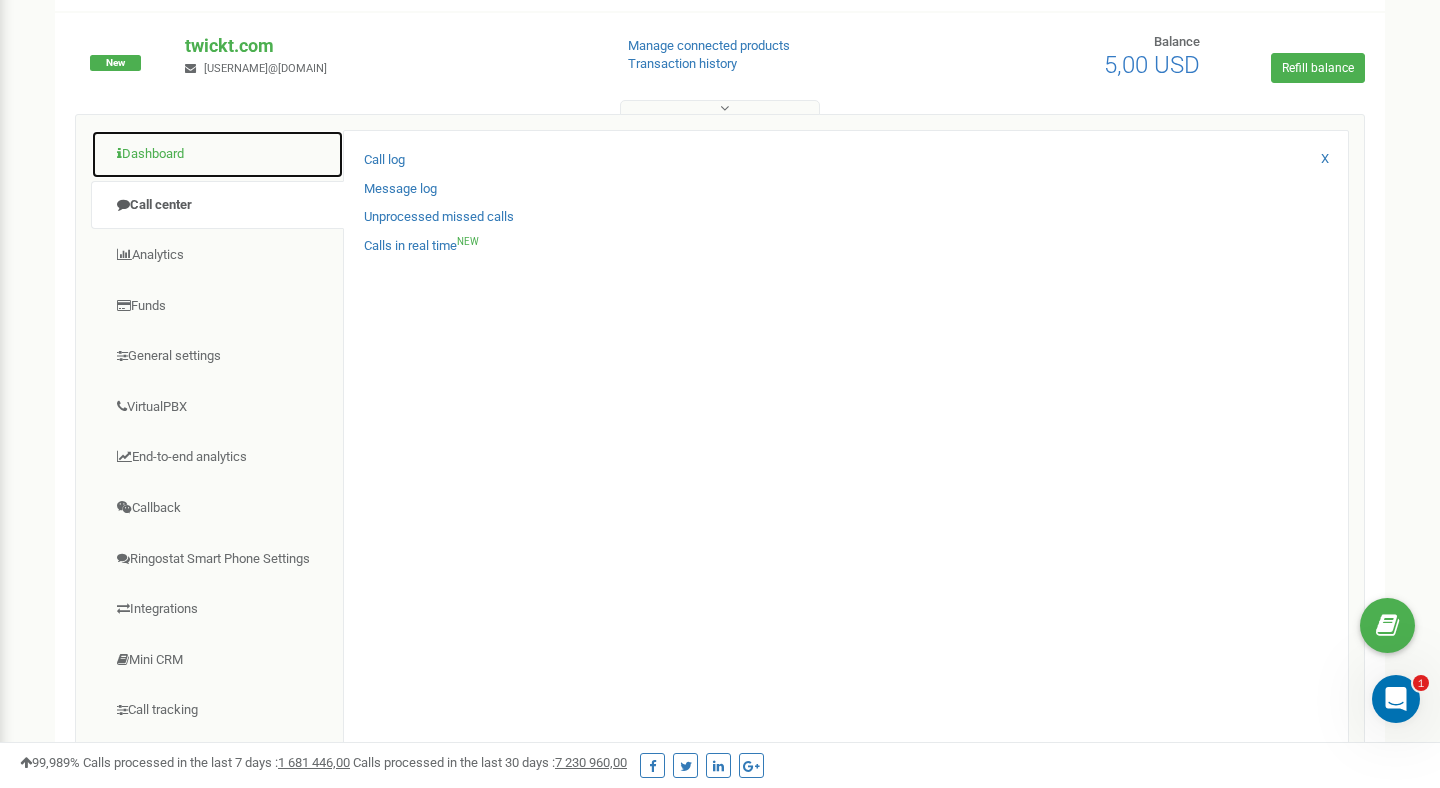 click on "Dashboard" at bounding box center [217, 154] 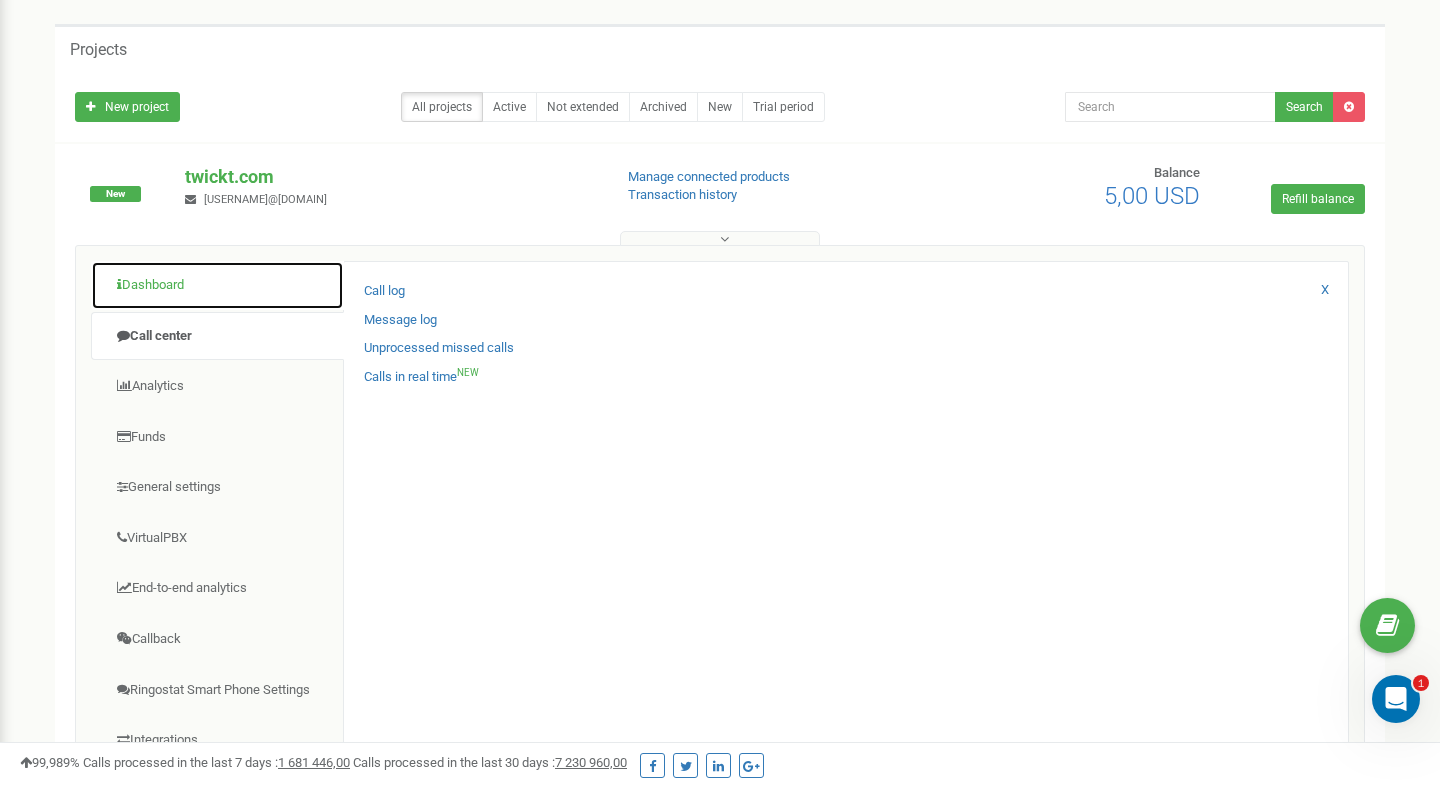 scroll, scrollTop: 0, scrollLeft: 0, axis: both 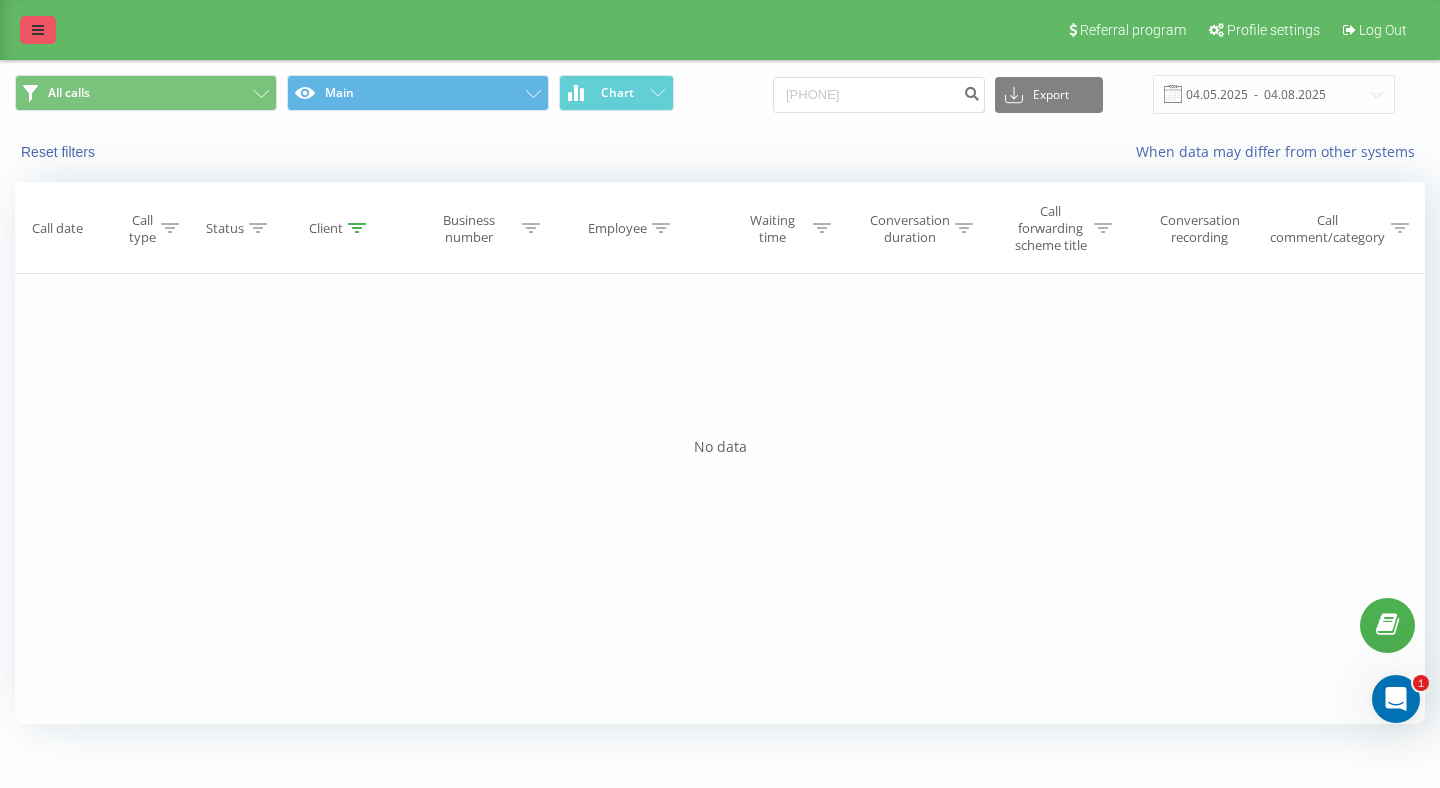 click at bounding box center [38, 30] 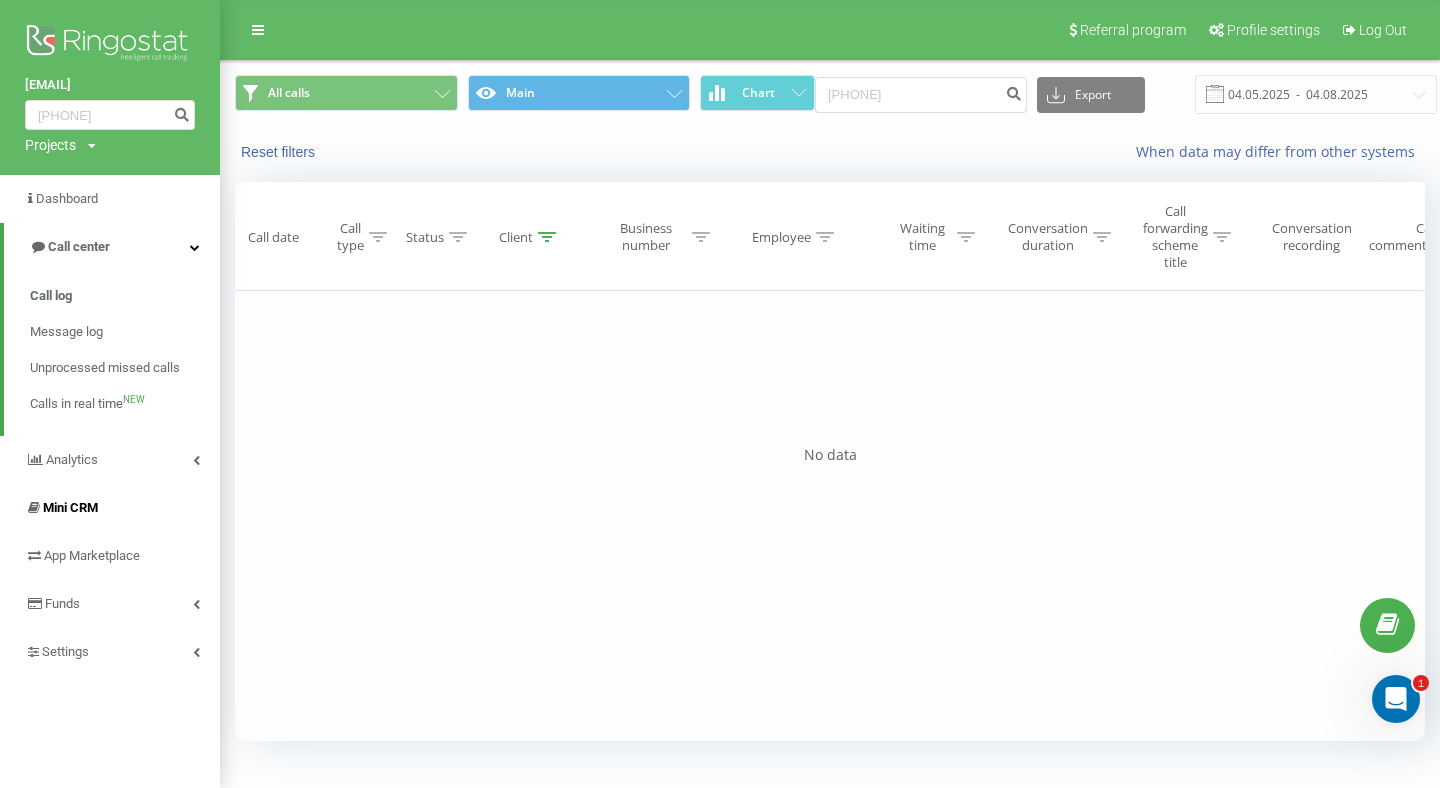click on "Mini CRM" at bounding box center (110, 508) 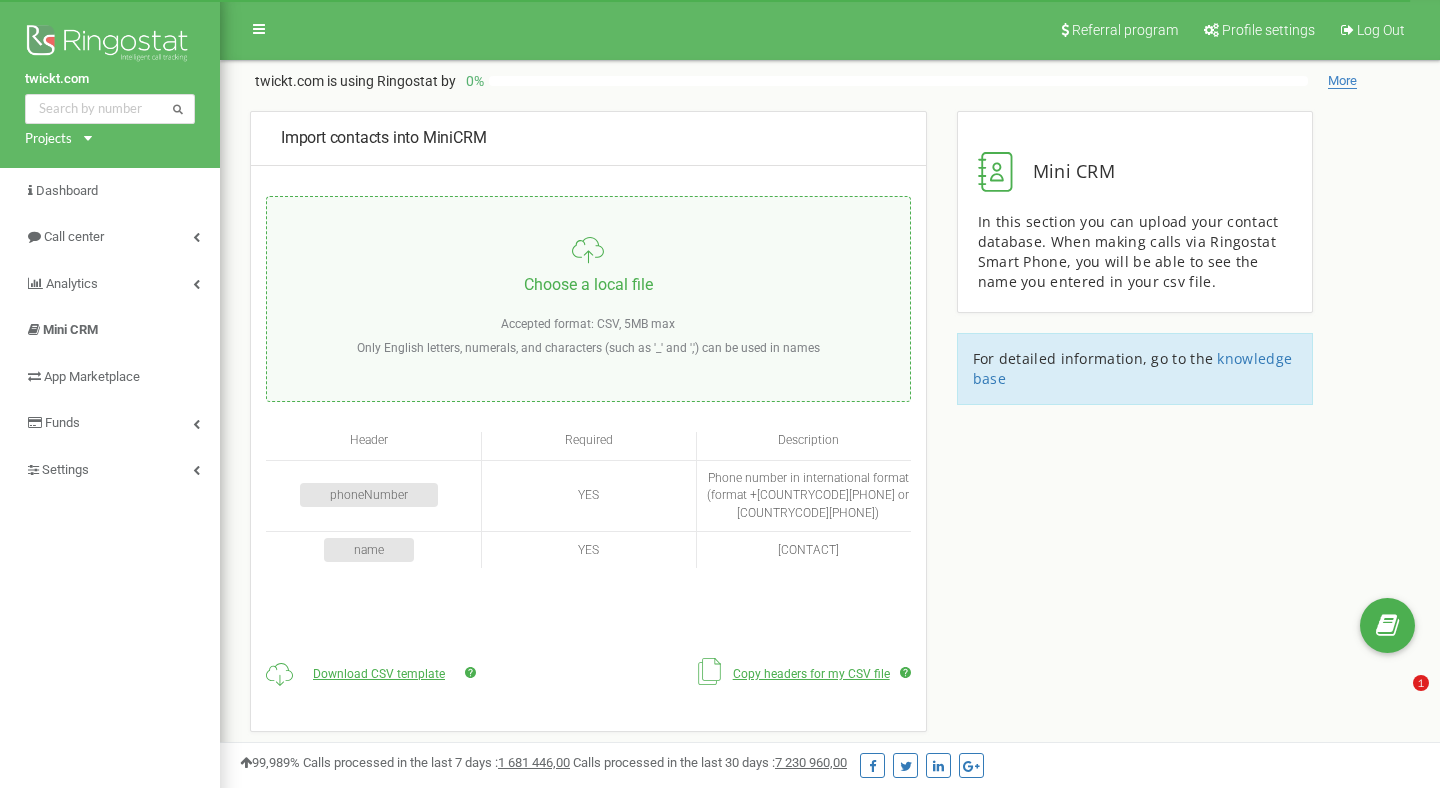 scroll, scrollTop: 0, scrollLeft: 0, axis: both 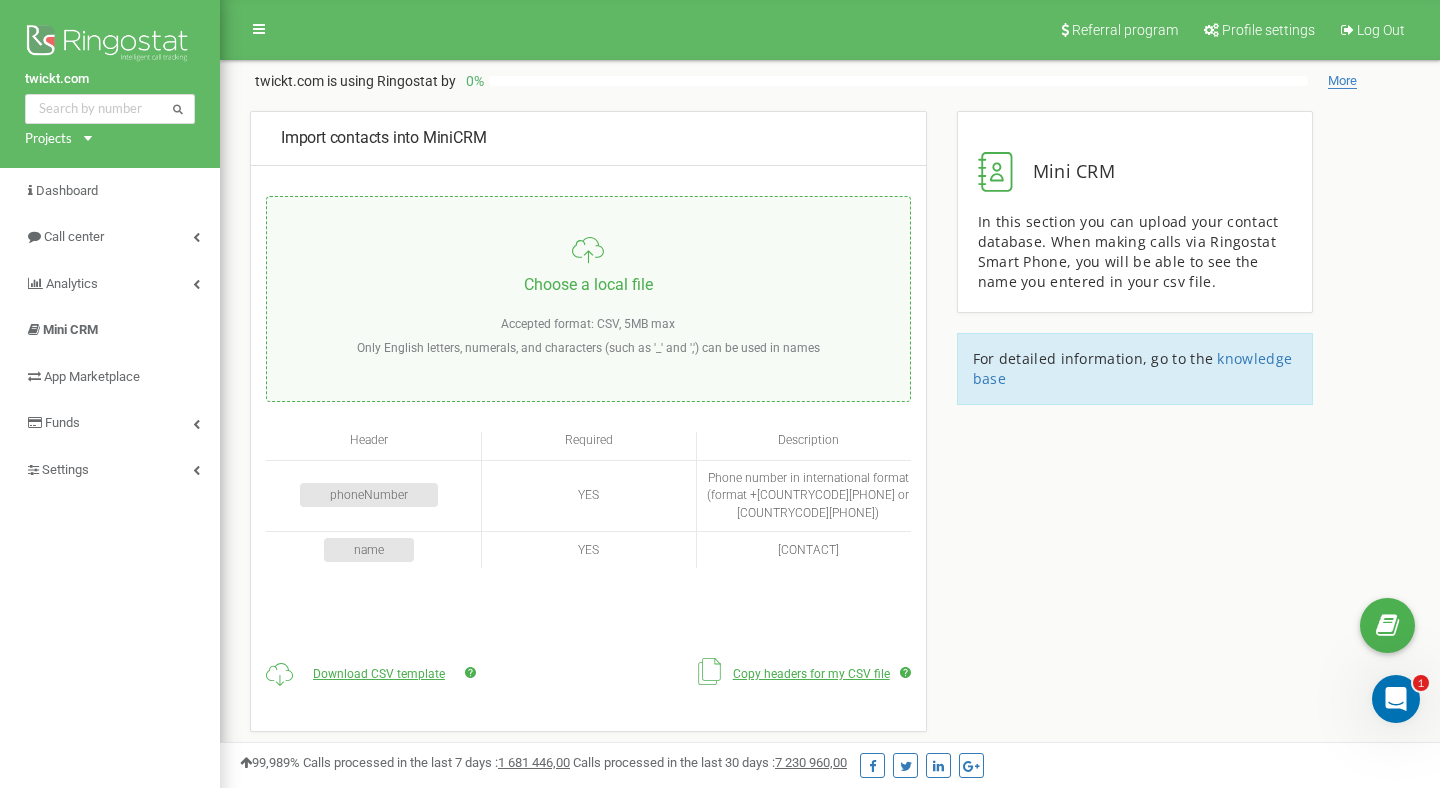 click on "phoneNumber" at bounding box center (369, 495) 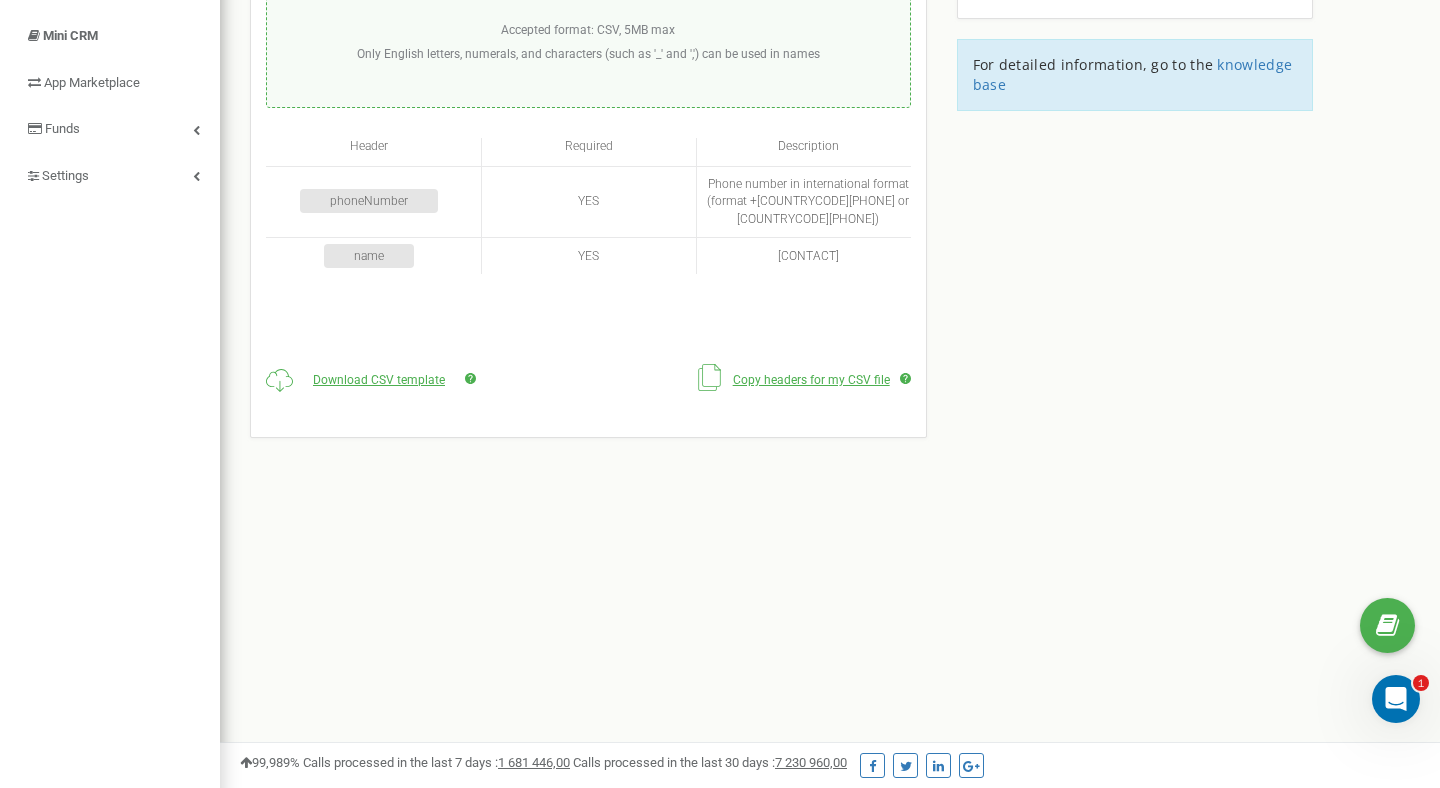 scroll, scrollTop: 0, scrollLeft: 0, axis: both 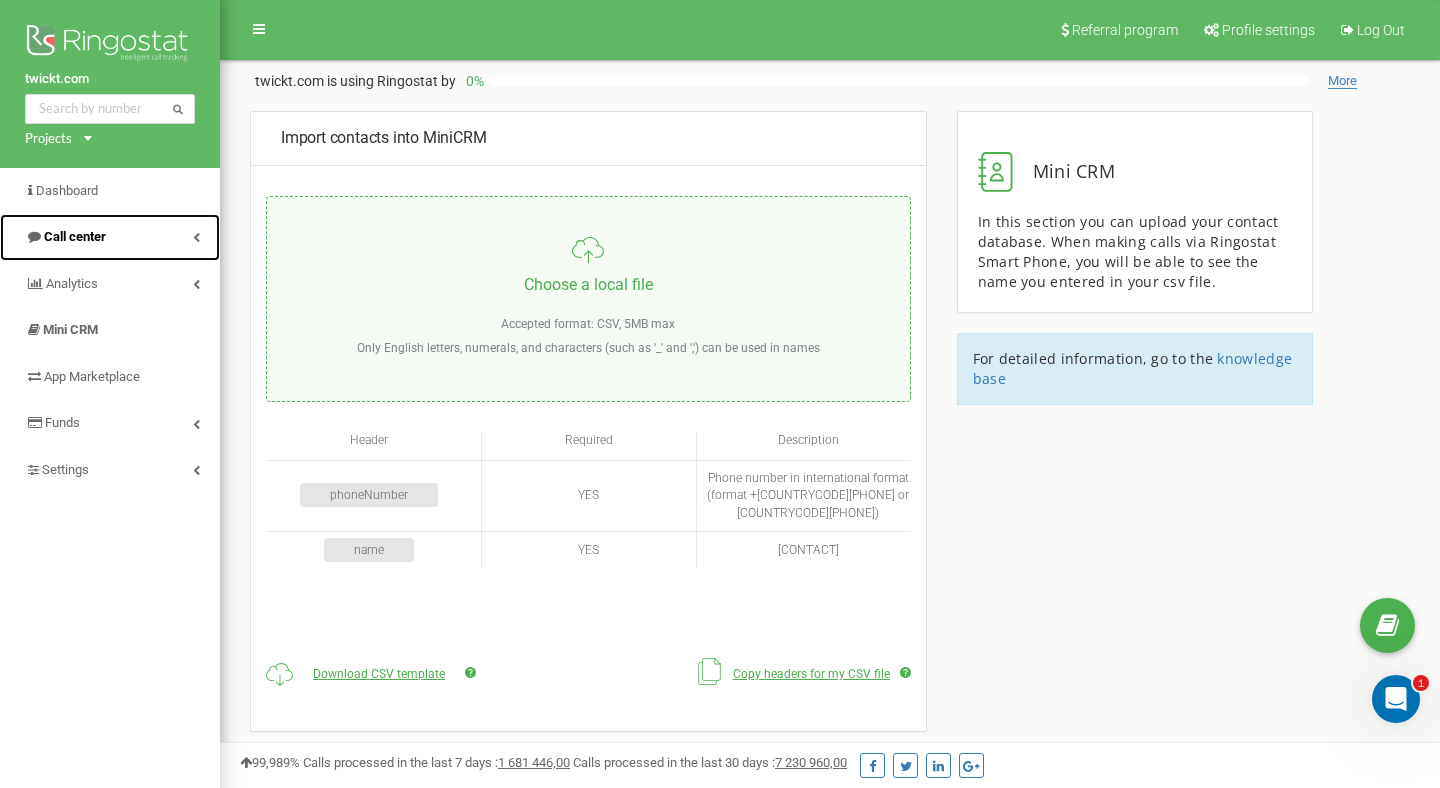 click on "Call center" at bounding box center (110, 237) 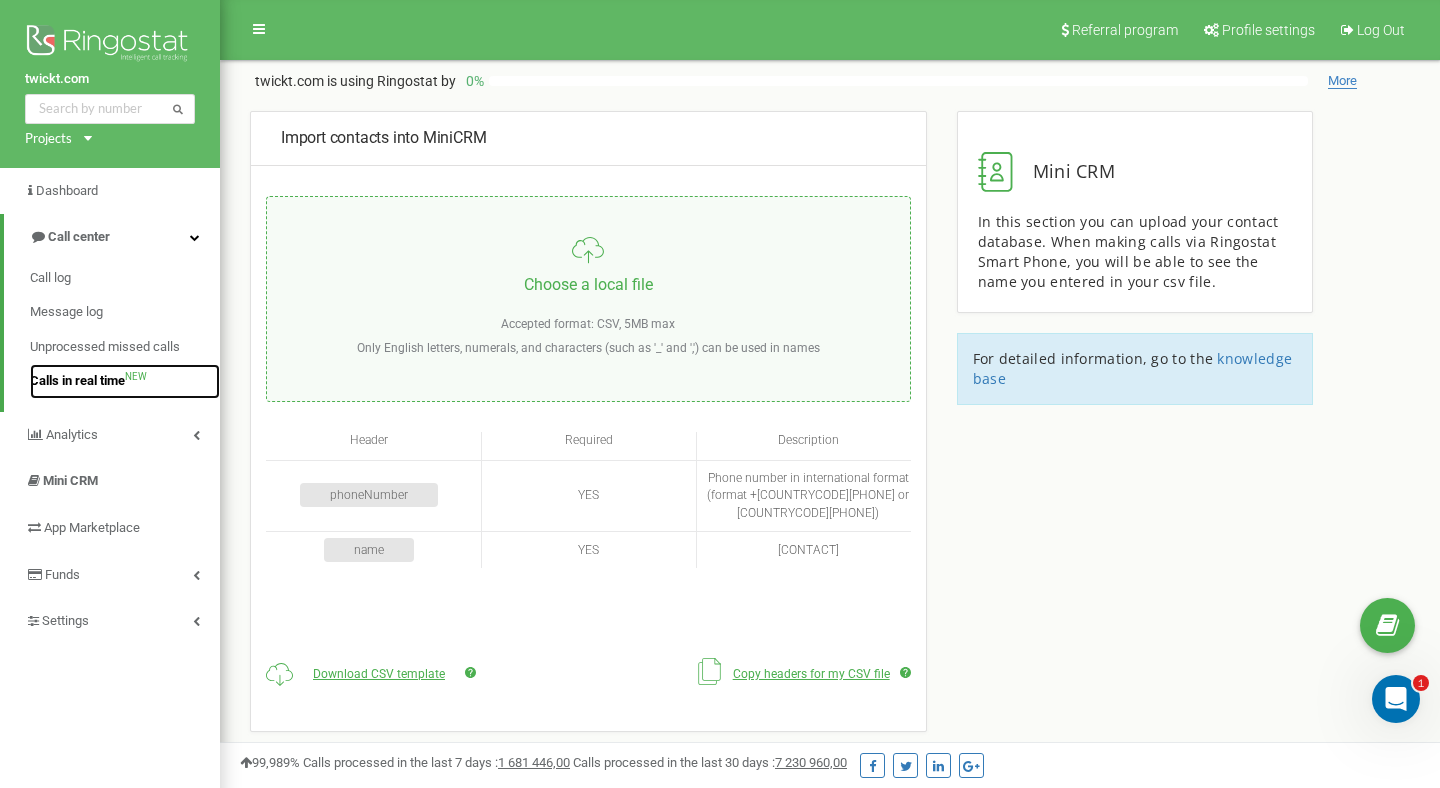 click on "Calls in real time" at bounding box center (77, 381) 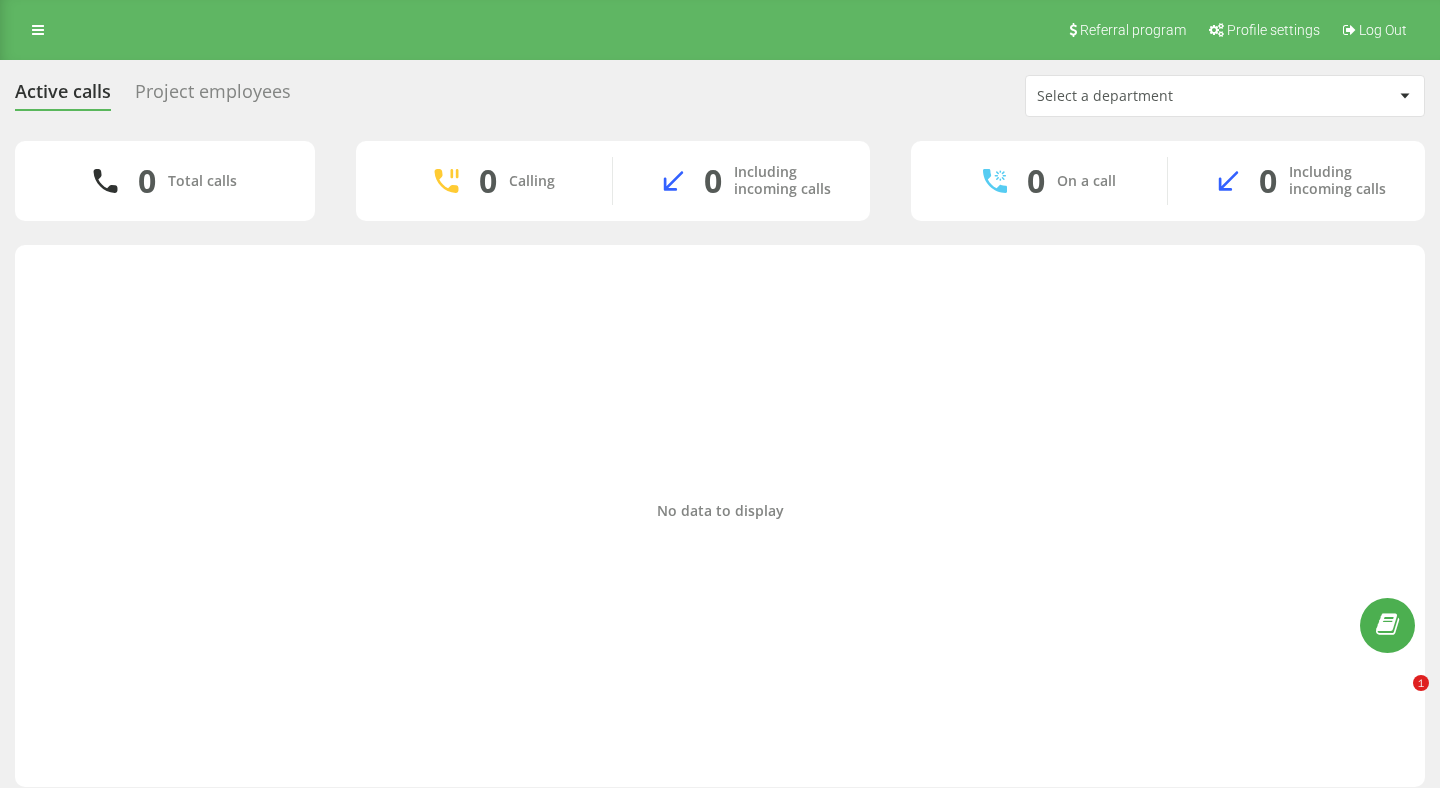 scroll, scrollTop: 0, scrollLeft: 0, axis: both 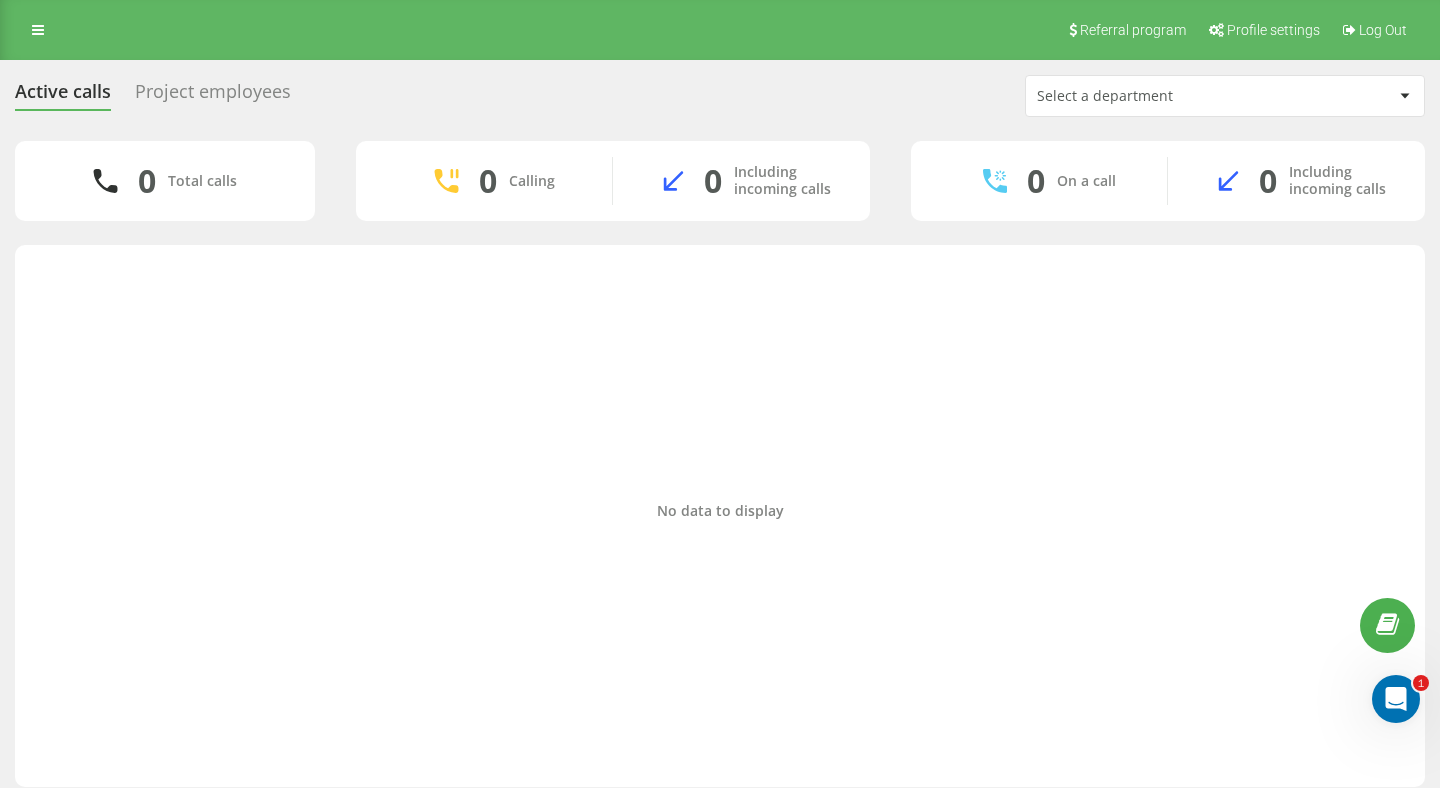 click on "Select a department" at bounding box center [1156, 96] 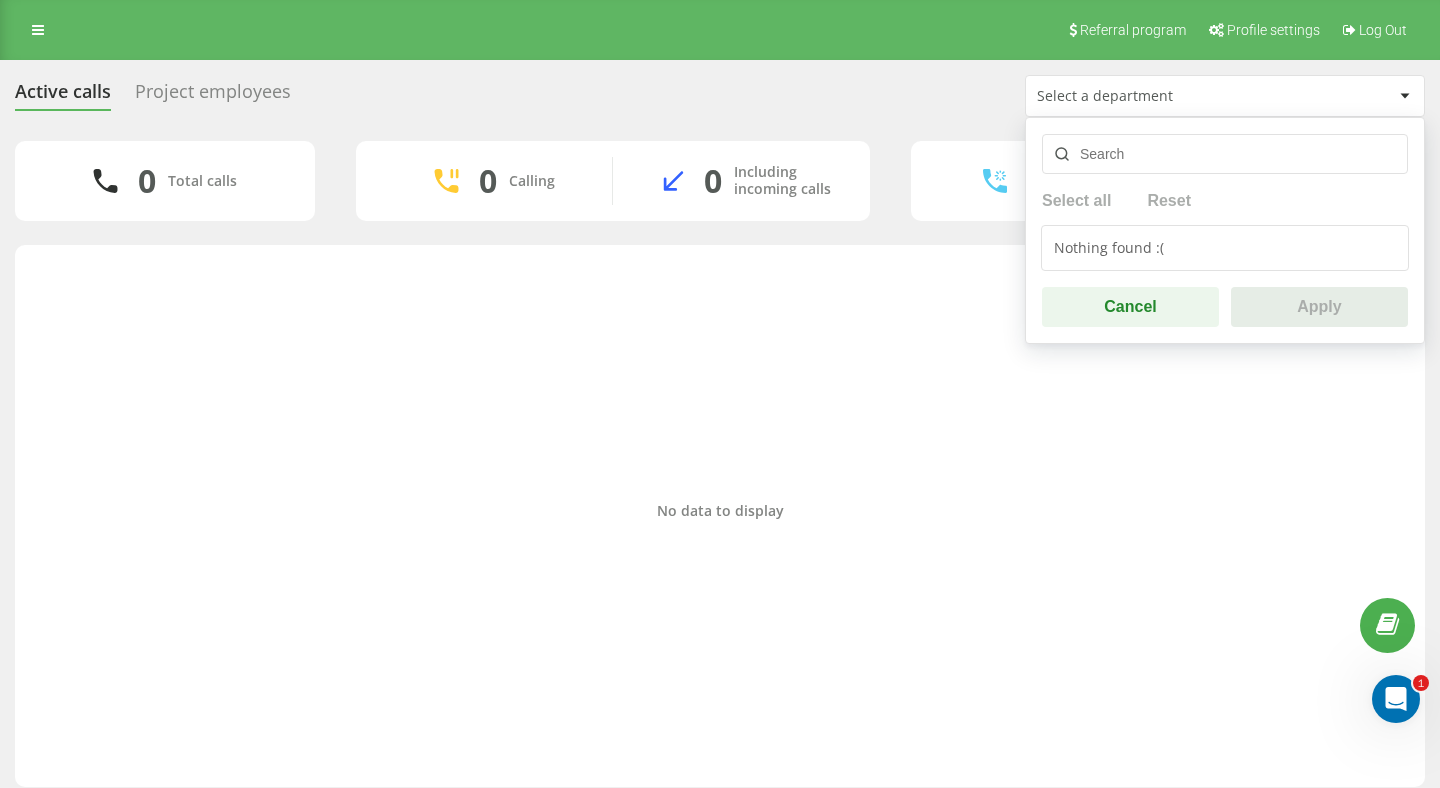 click on "Active calls Project employees Select a department Select all Reset Nothing found :( Cancel Apply" at bounding box center [720, 96] 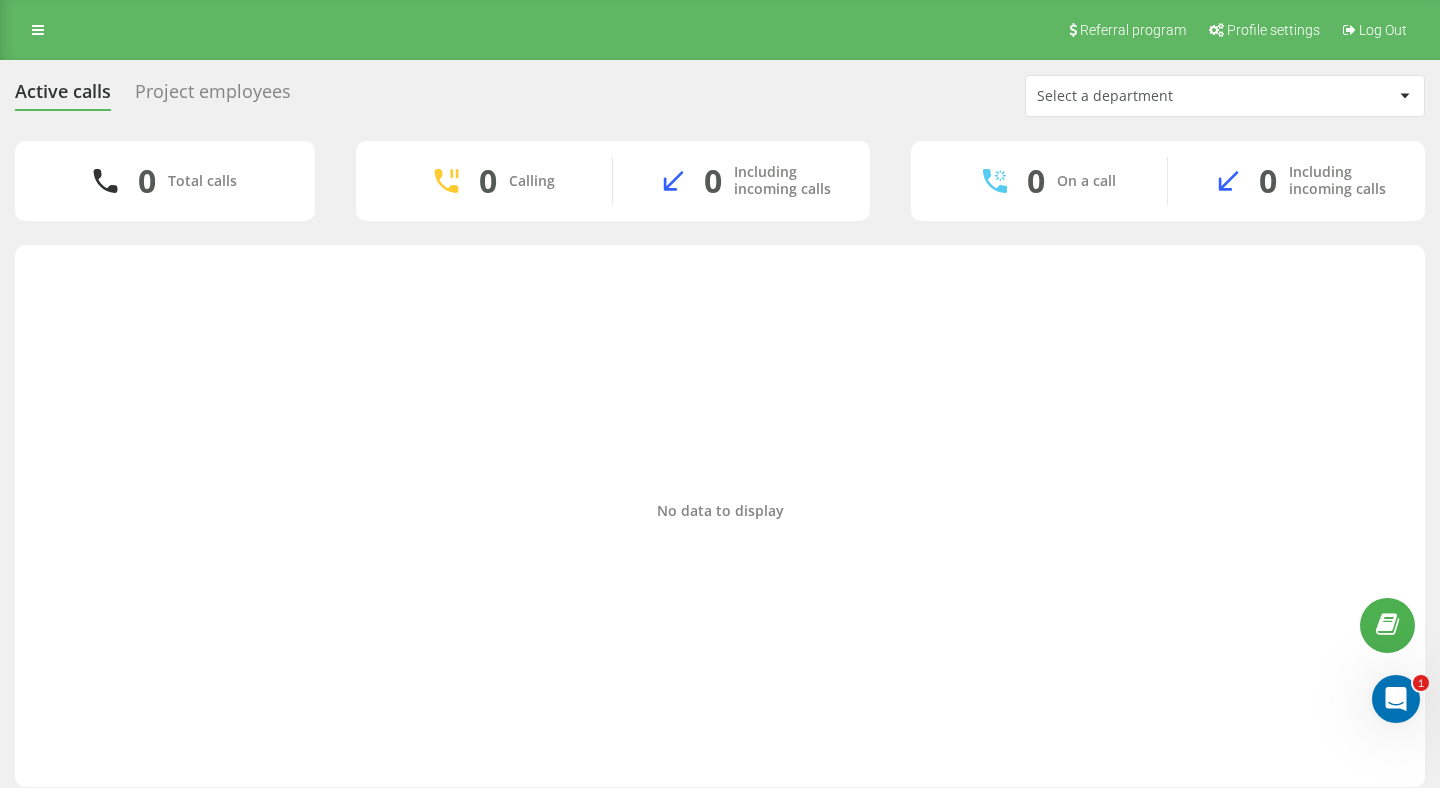 click on "0   Including incoming calls" at bounding box center (1296, 181) 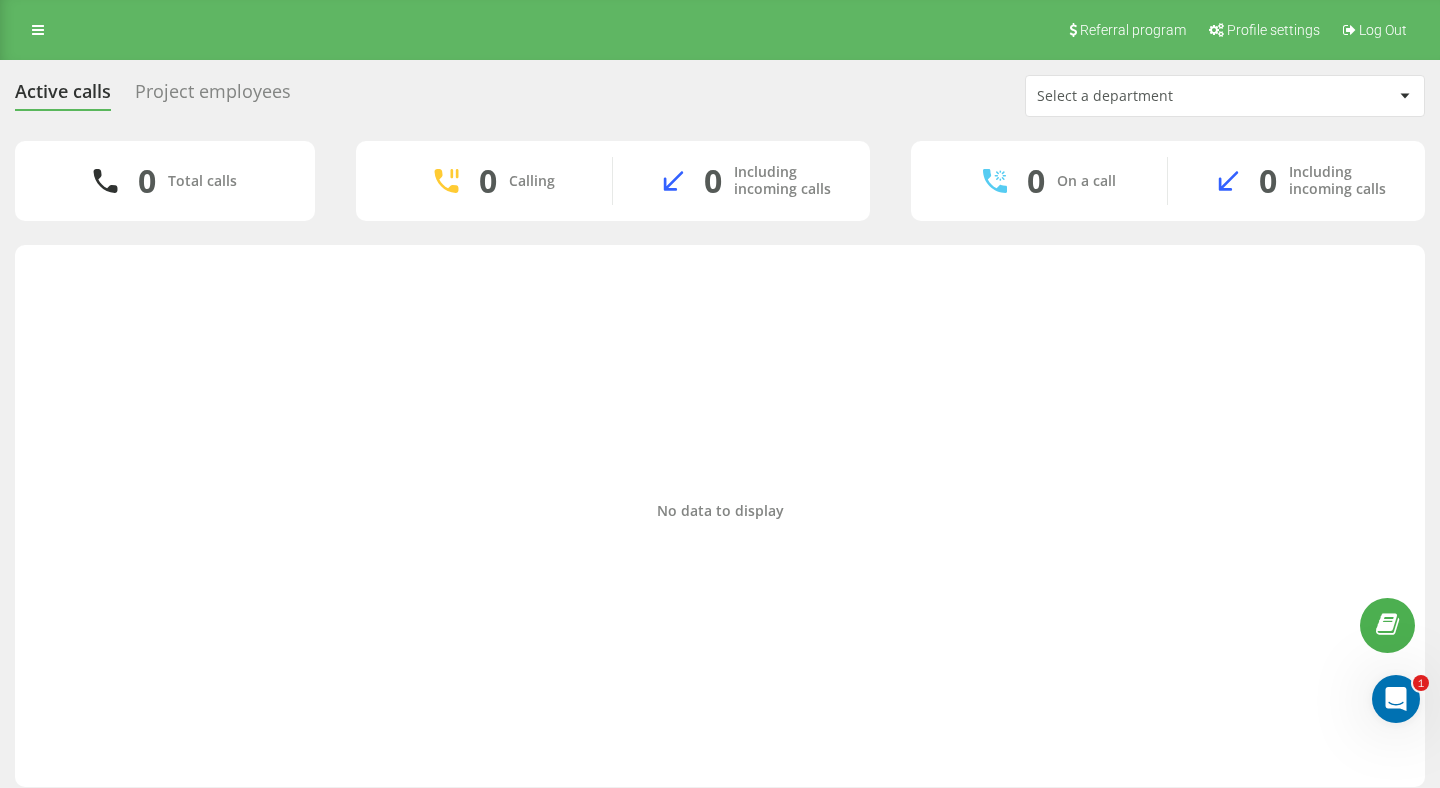 click on "Project employees" at bounding box center [213, 96] 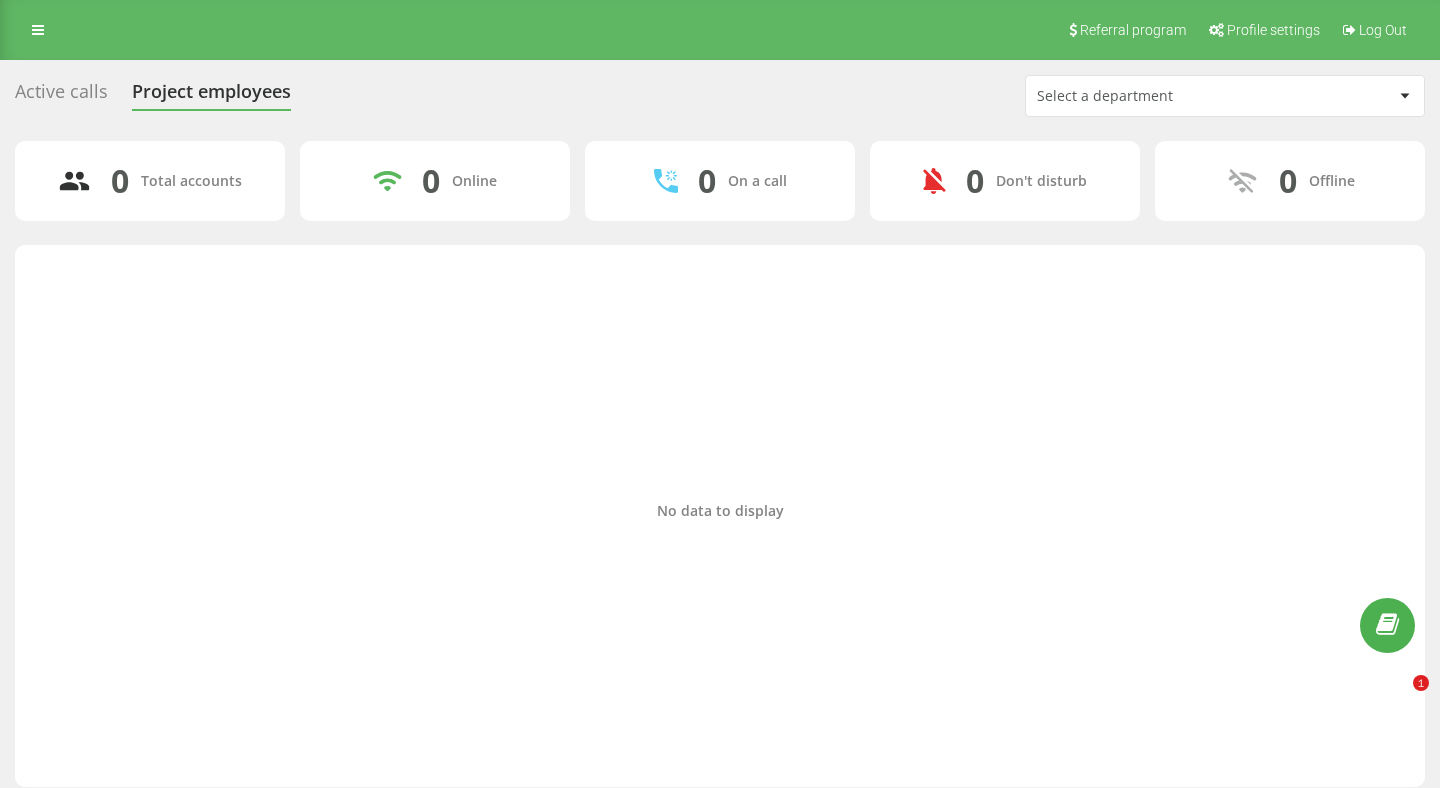 scroll, scrollTop: 0, scrollLeft: 0, axis: both 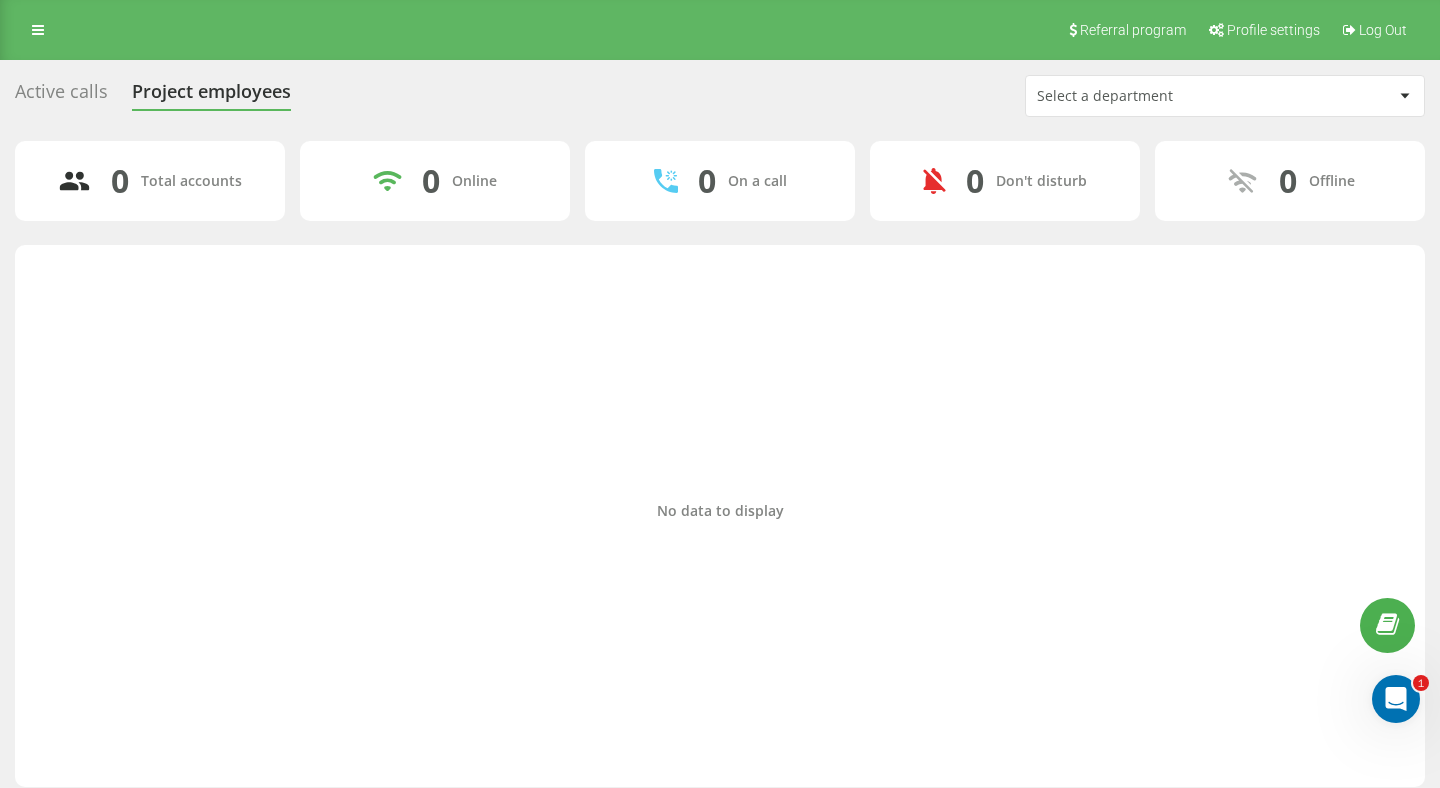 click on "Active calls" at bounding box center [61, 96] 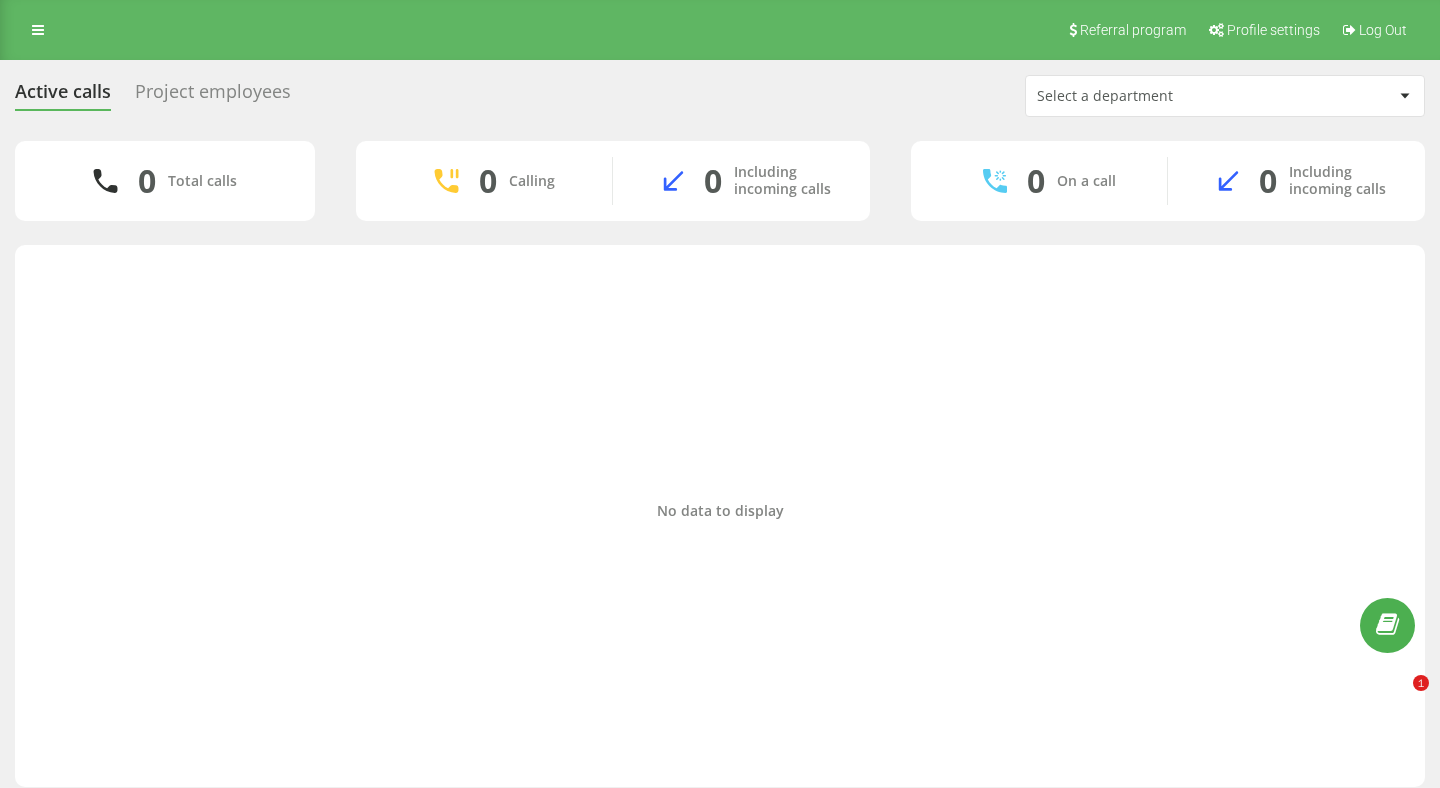 scroll, scrollTop: 0, scrollLeft: 0, axis: both 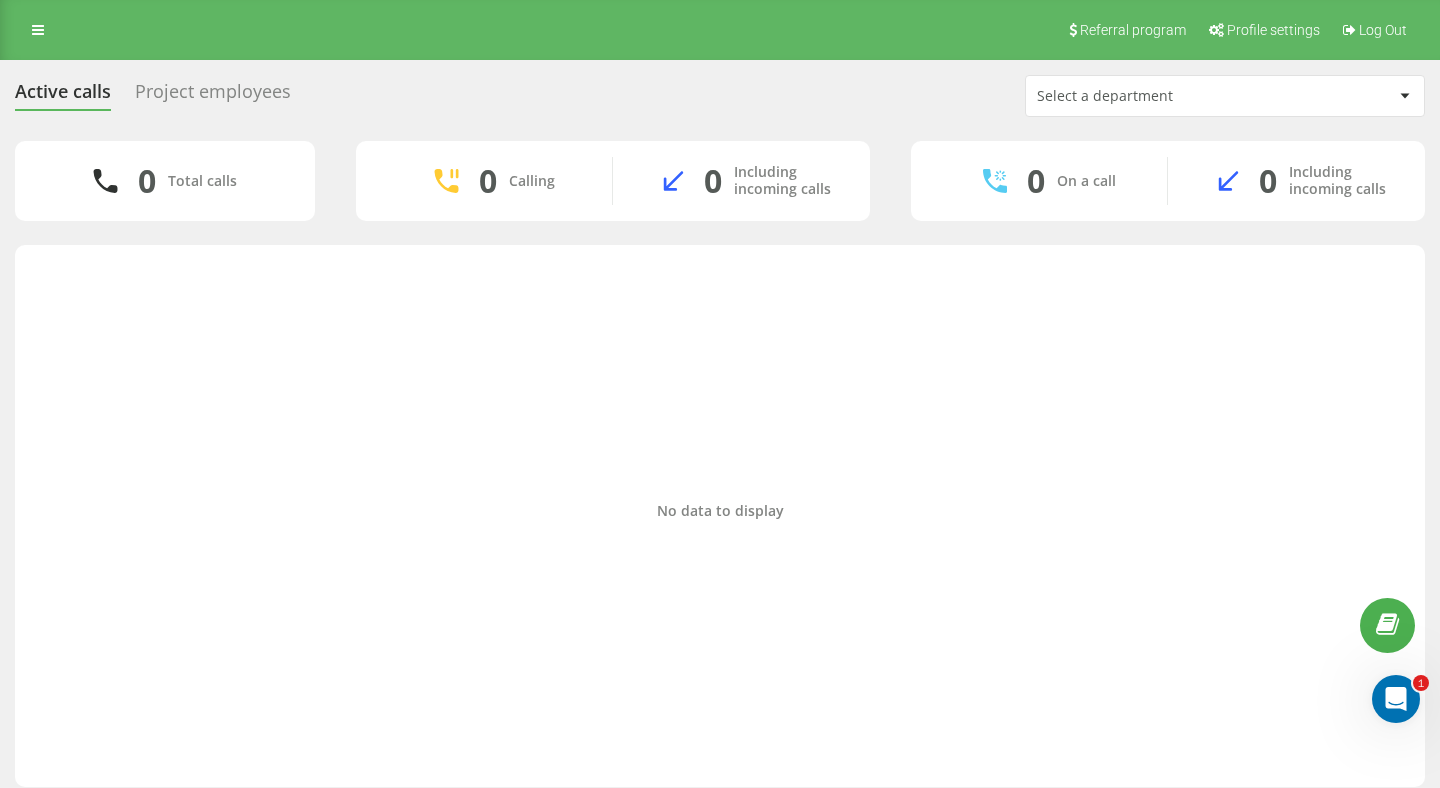 click 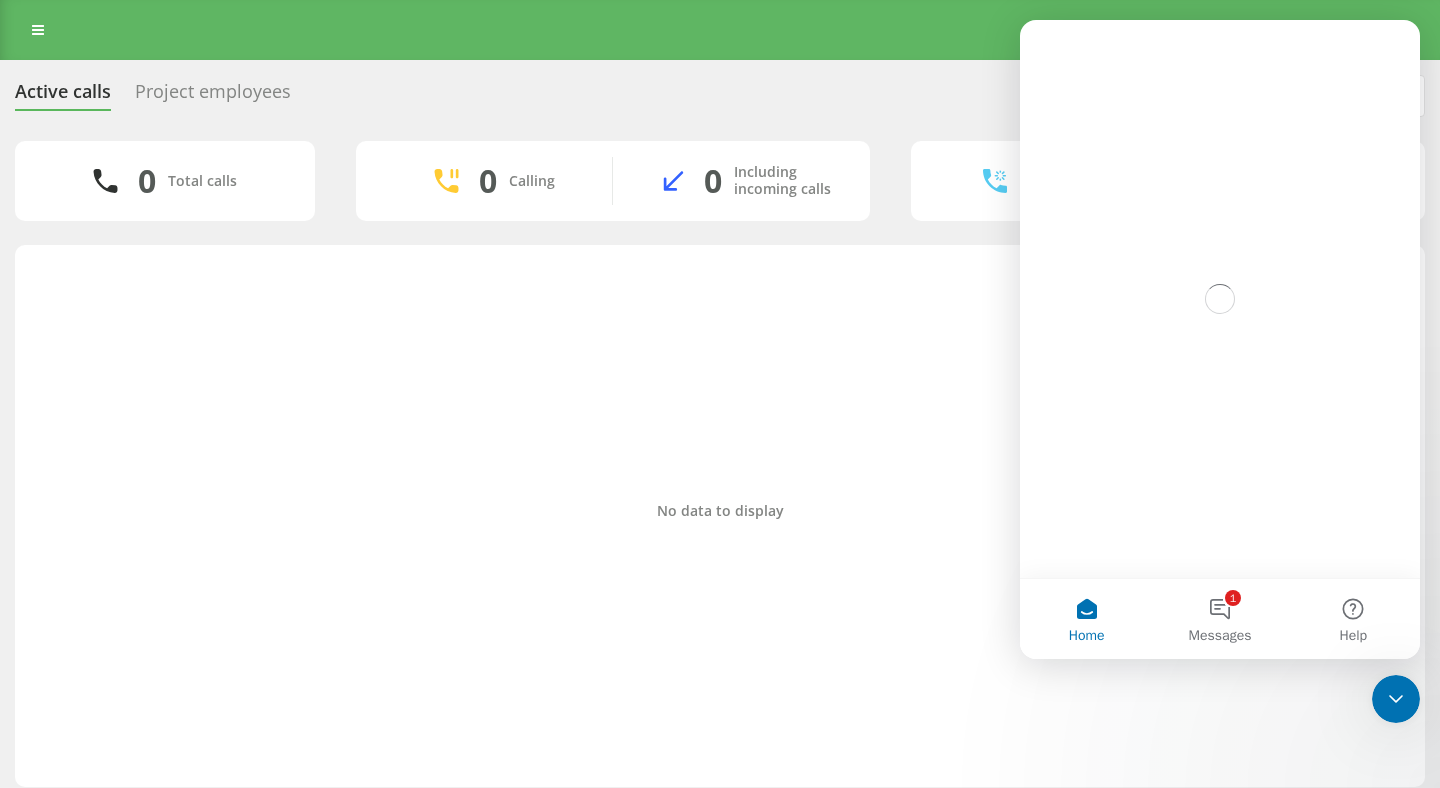 scroll, scrollTop: 0, scrollLeft: 0, axis: both 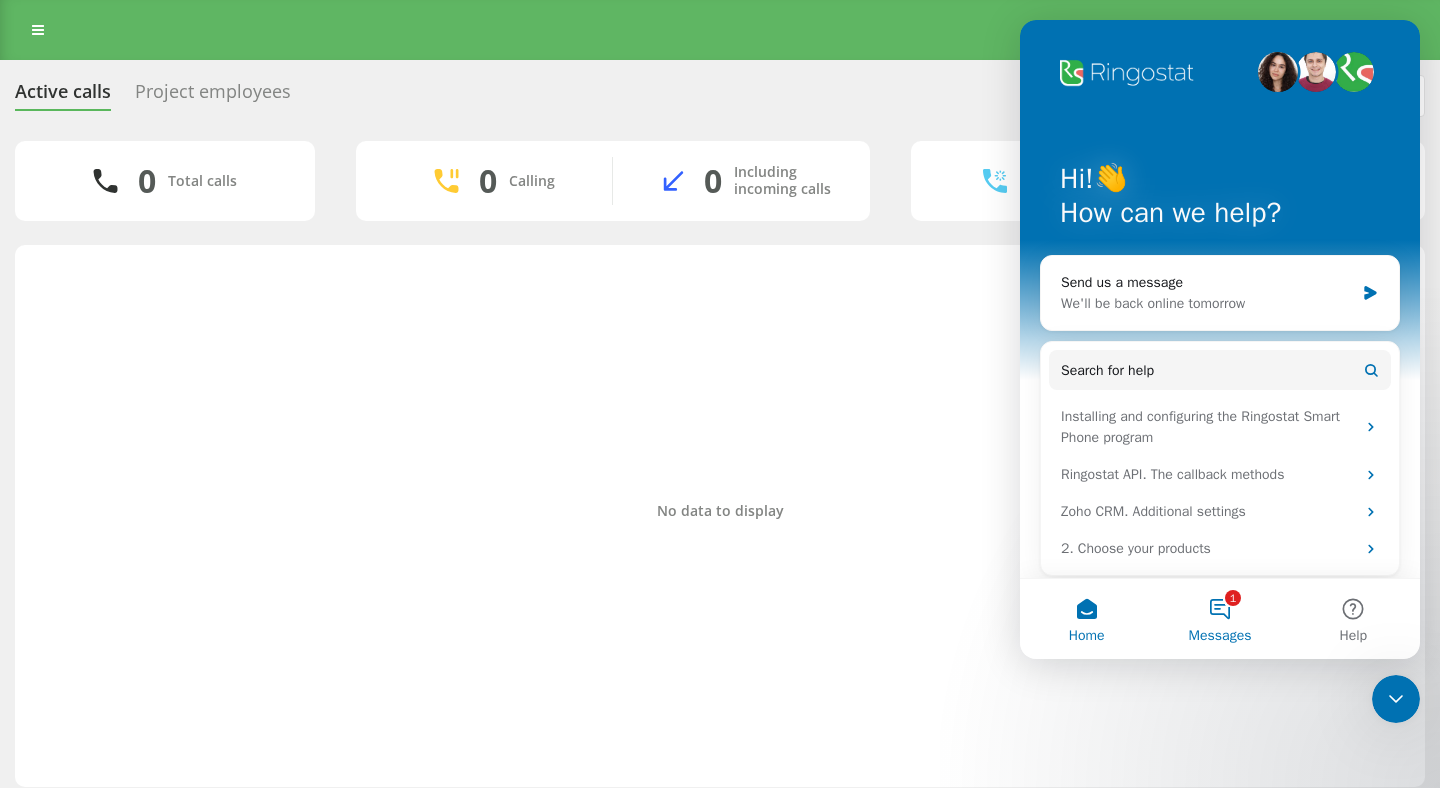 click on "1 Messages" at bounding box center [1219, 619] 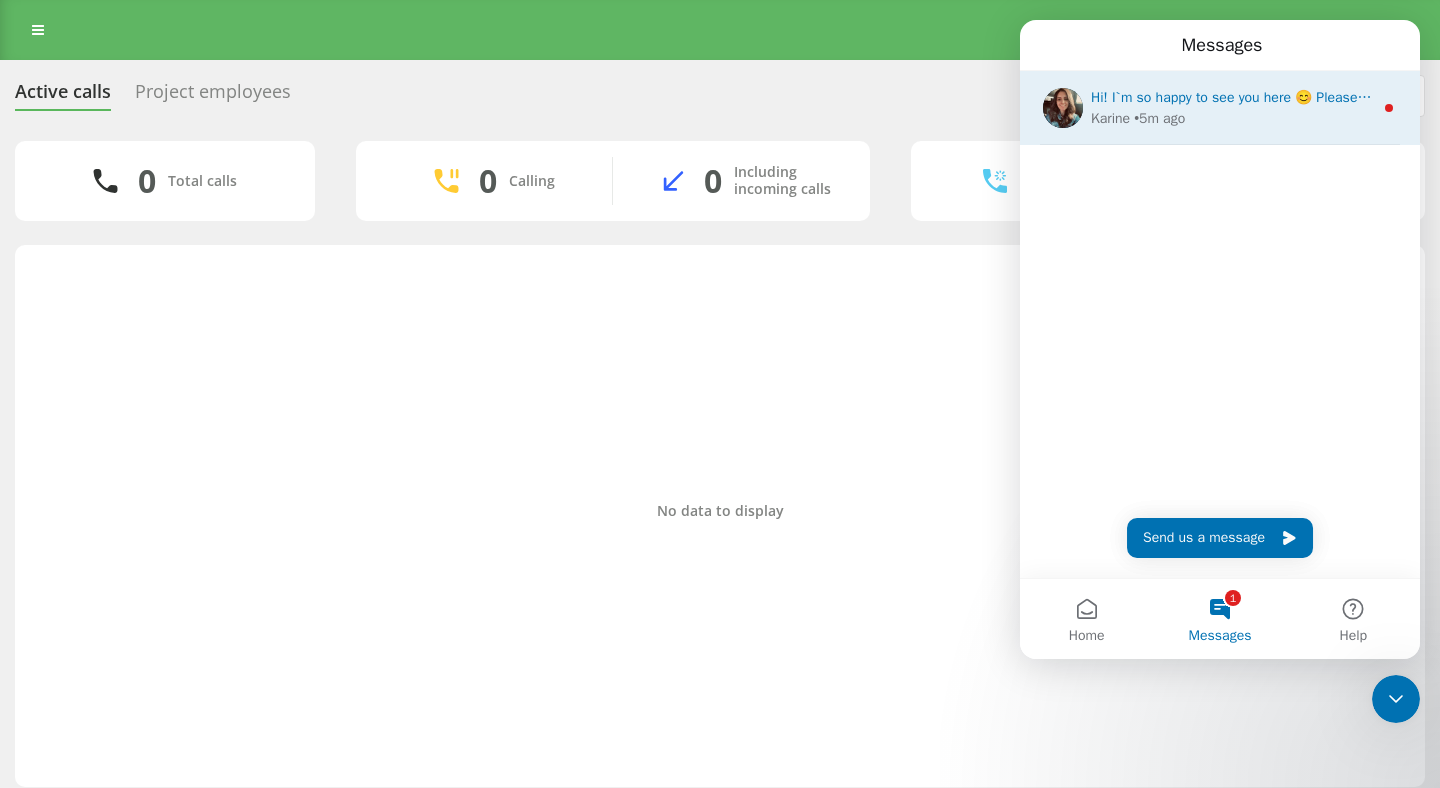 click on "Karine •  5m ago" at bounding box center [1232, 118] 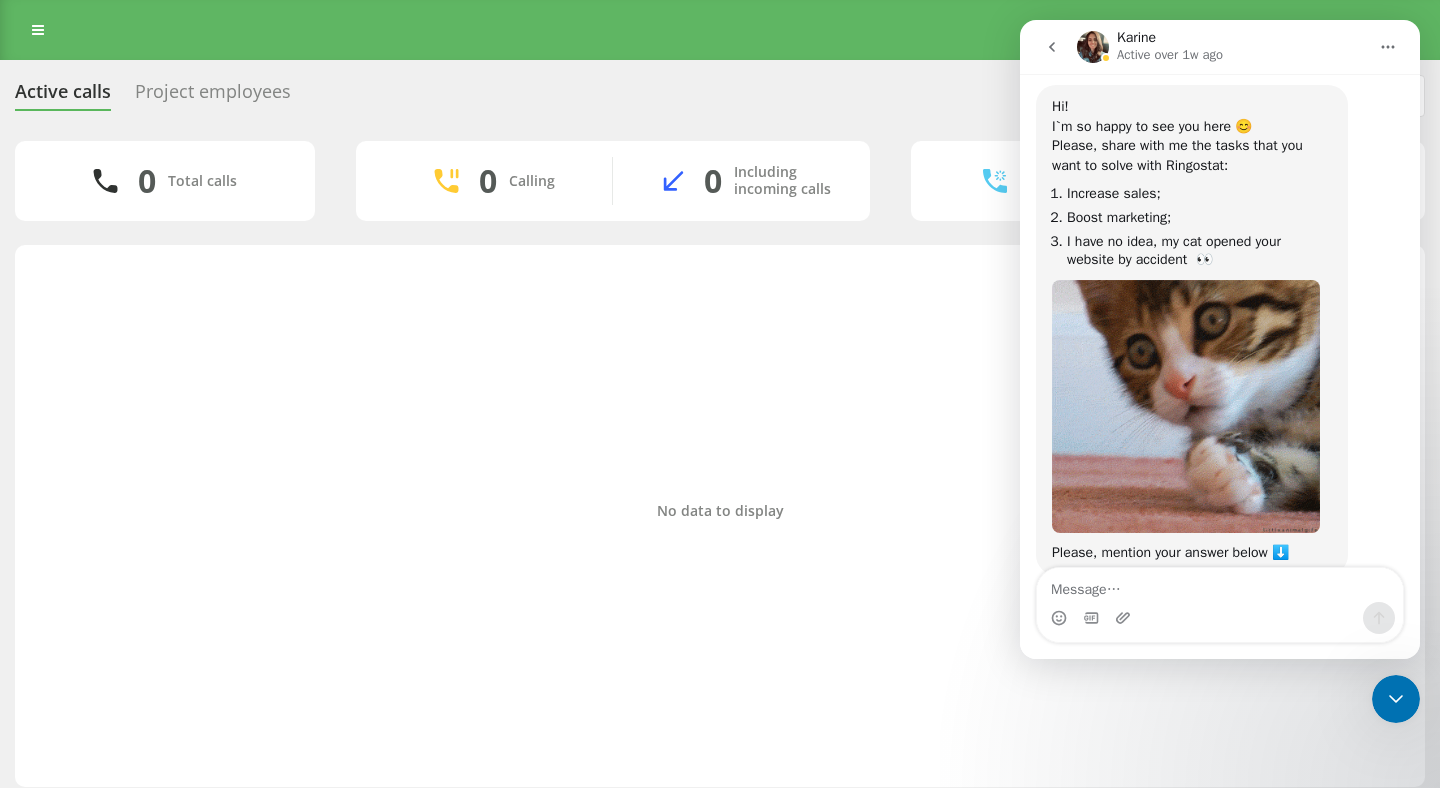 scroll, scrollTop: 141, scrollLeft: 0, axis: vertical 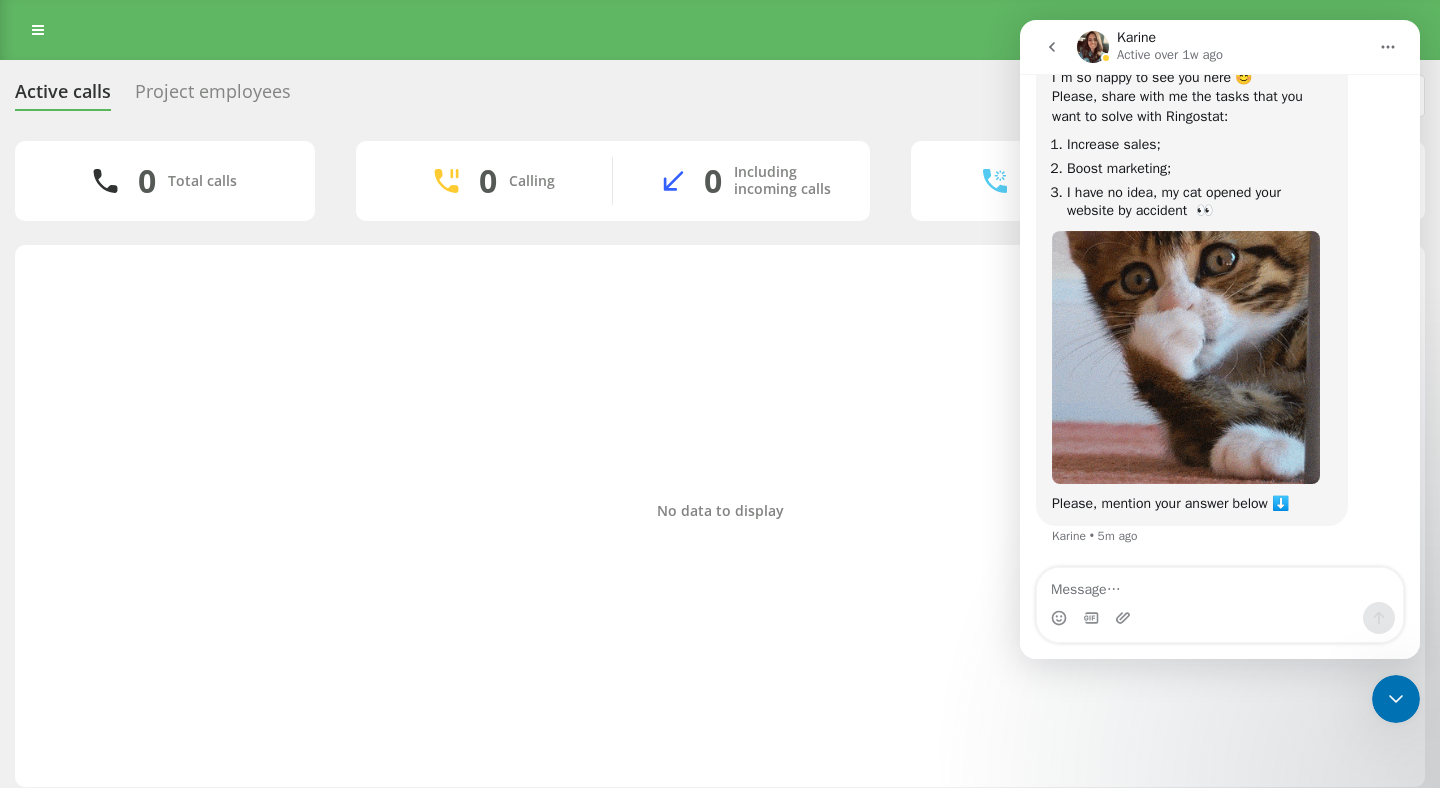 click 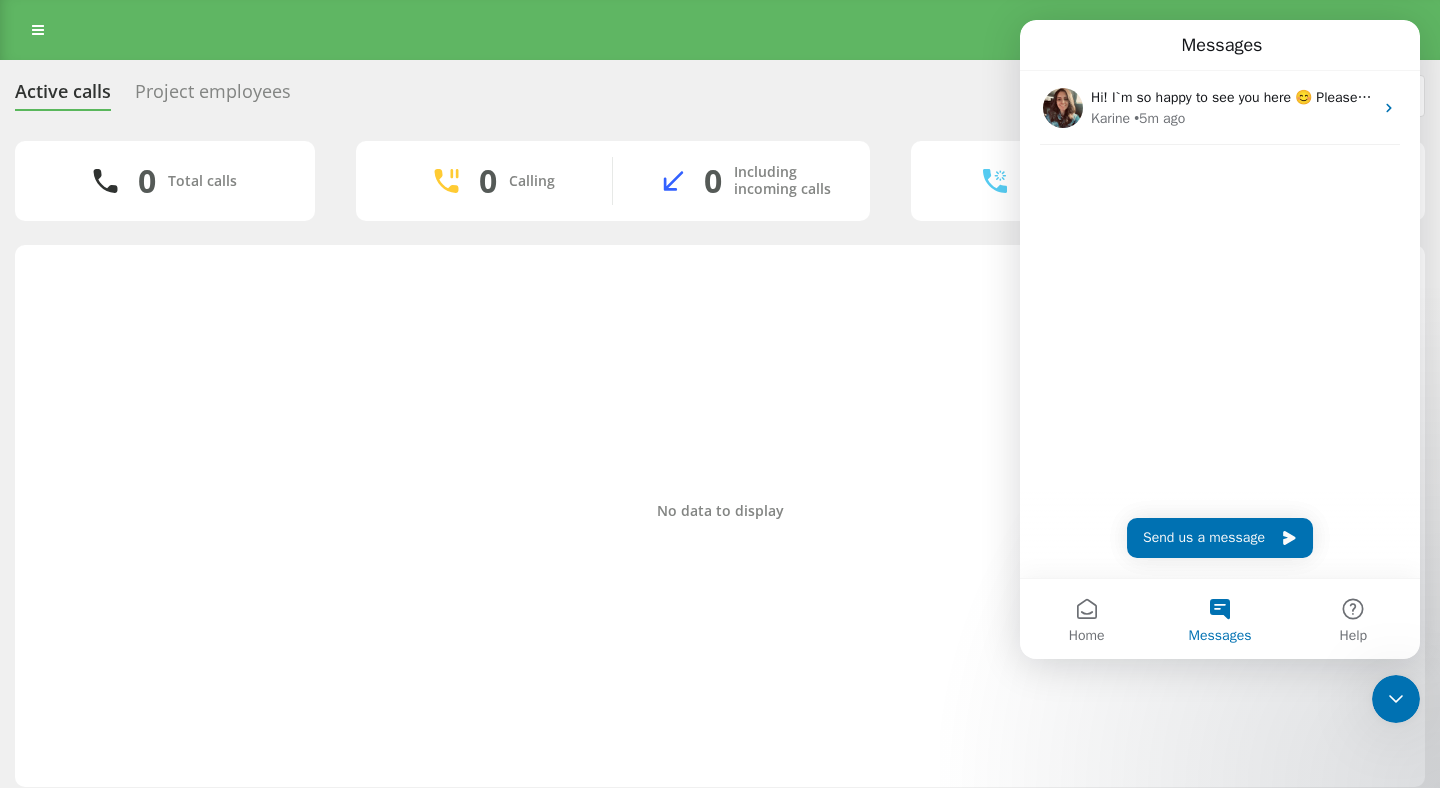 scroll, scrollTop: 0, scrollLeft: 0, axis: both 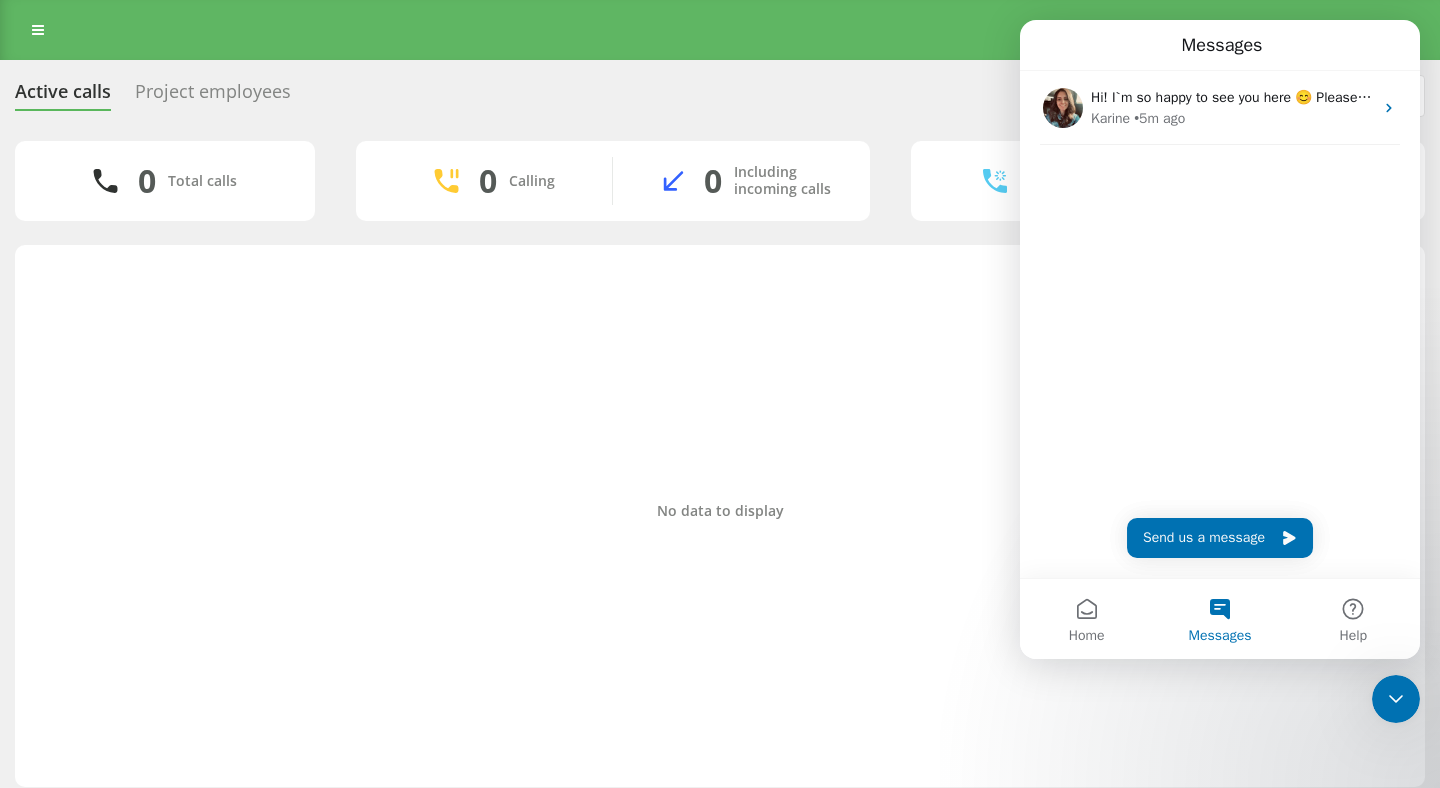 click on "No data to display" at bounding box center (720, 511) 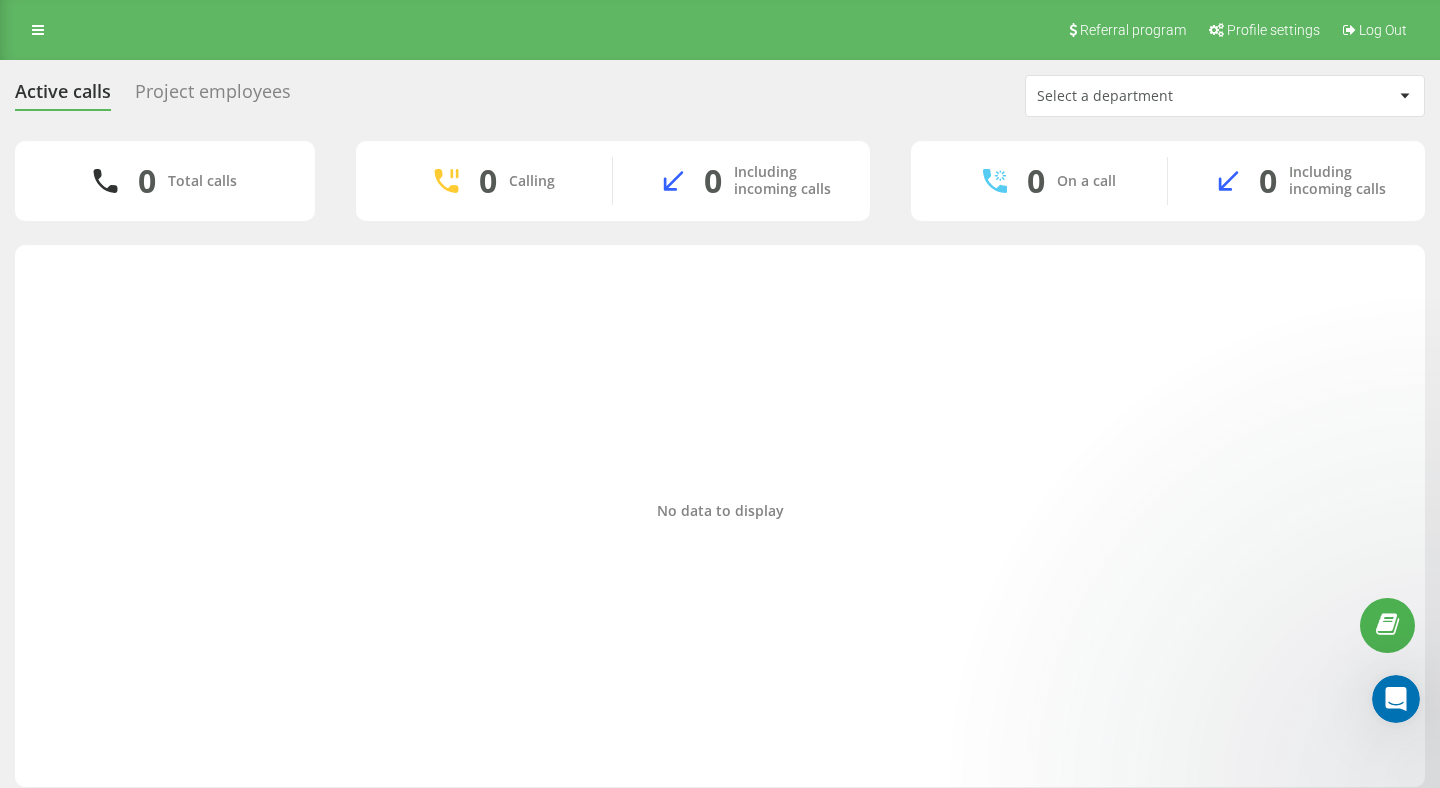 scroll, scrollTop: 0, scrollLeft: 0, axis: both 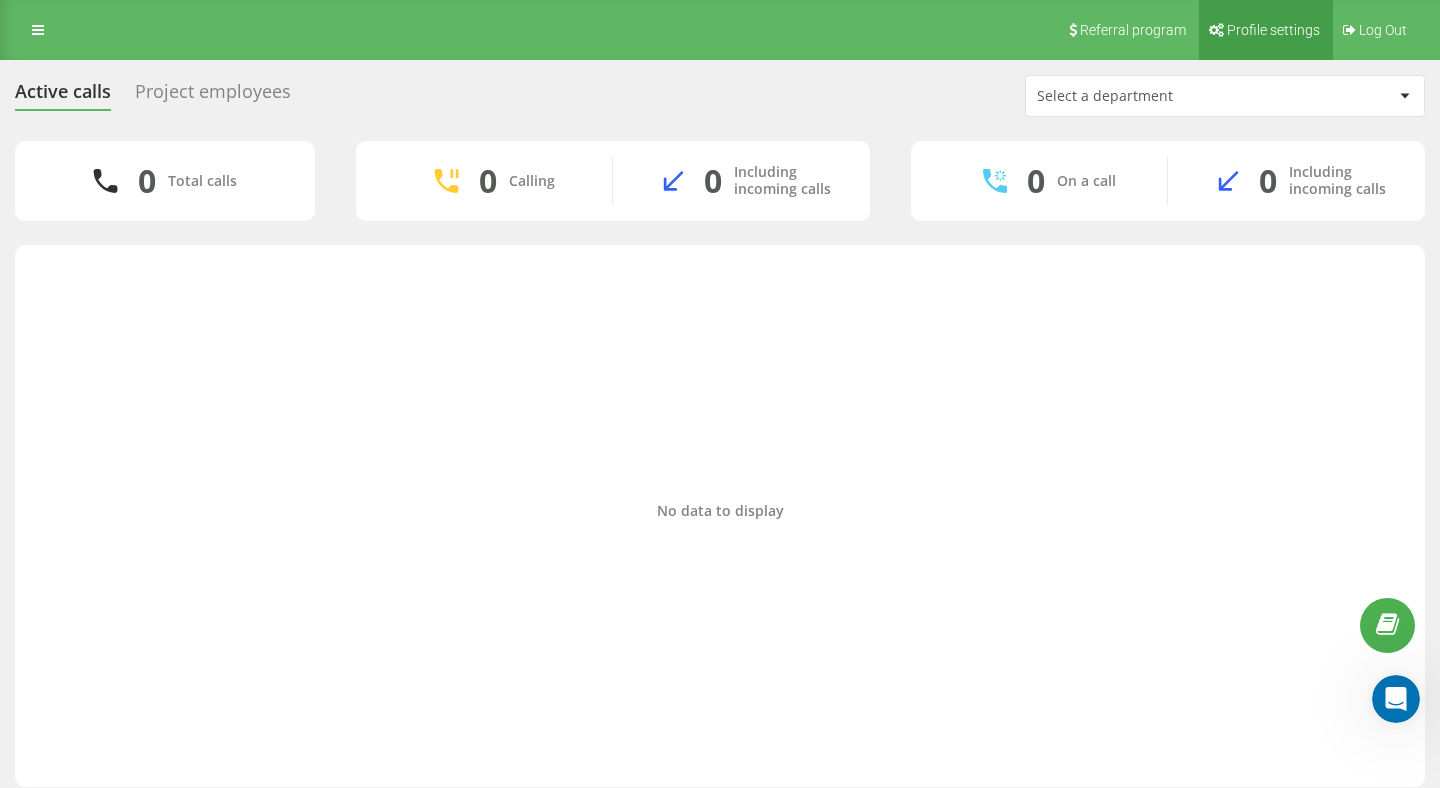 click on "Profile settings" at bounding box center [1266, 30] 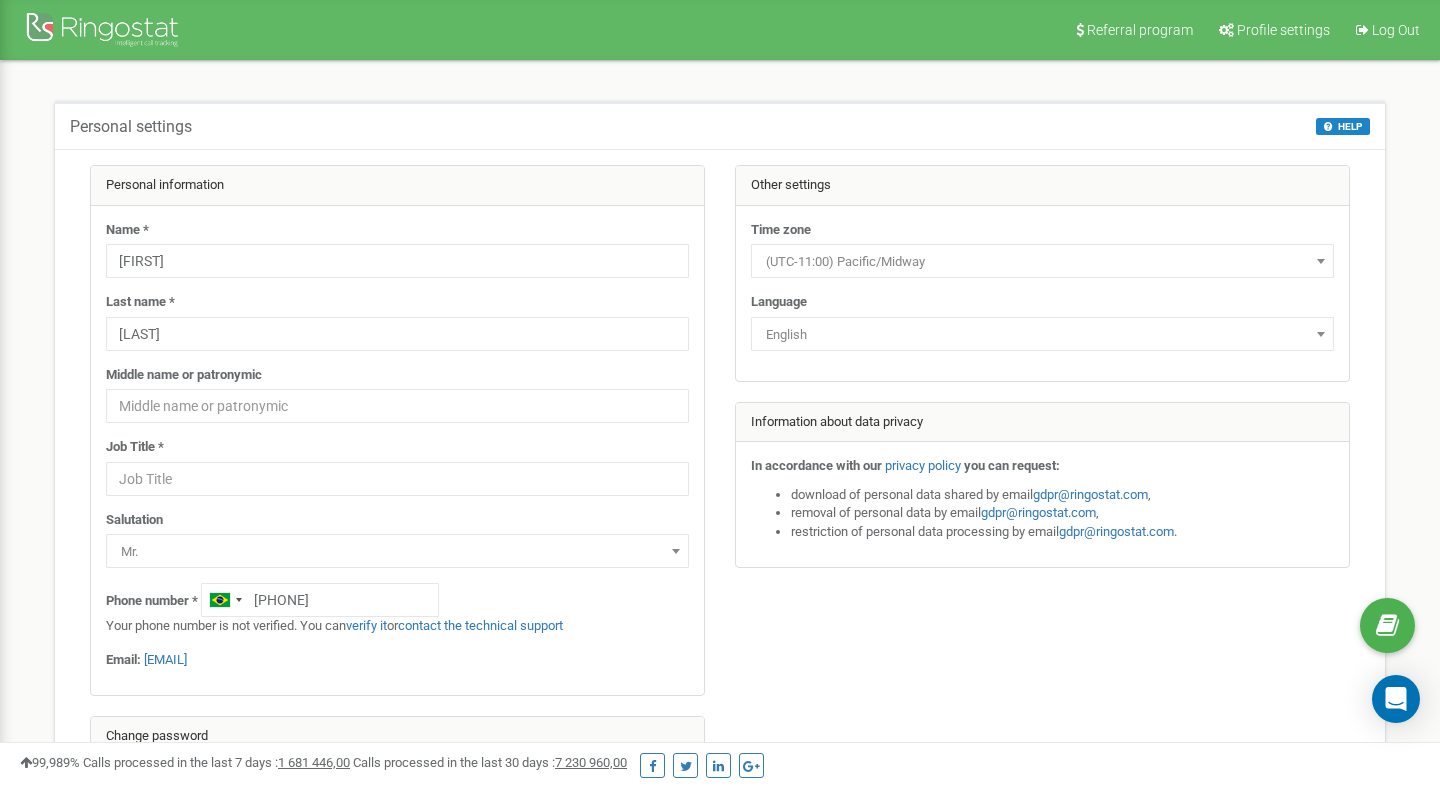 scroll, scrollTop: 0, scrollLeft: 0, axis: both 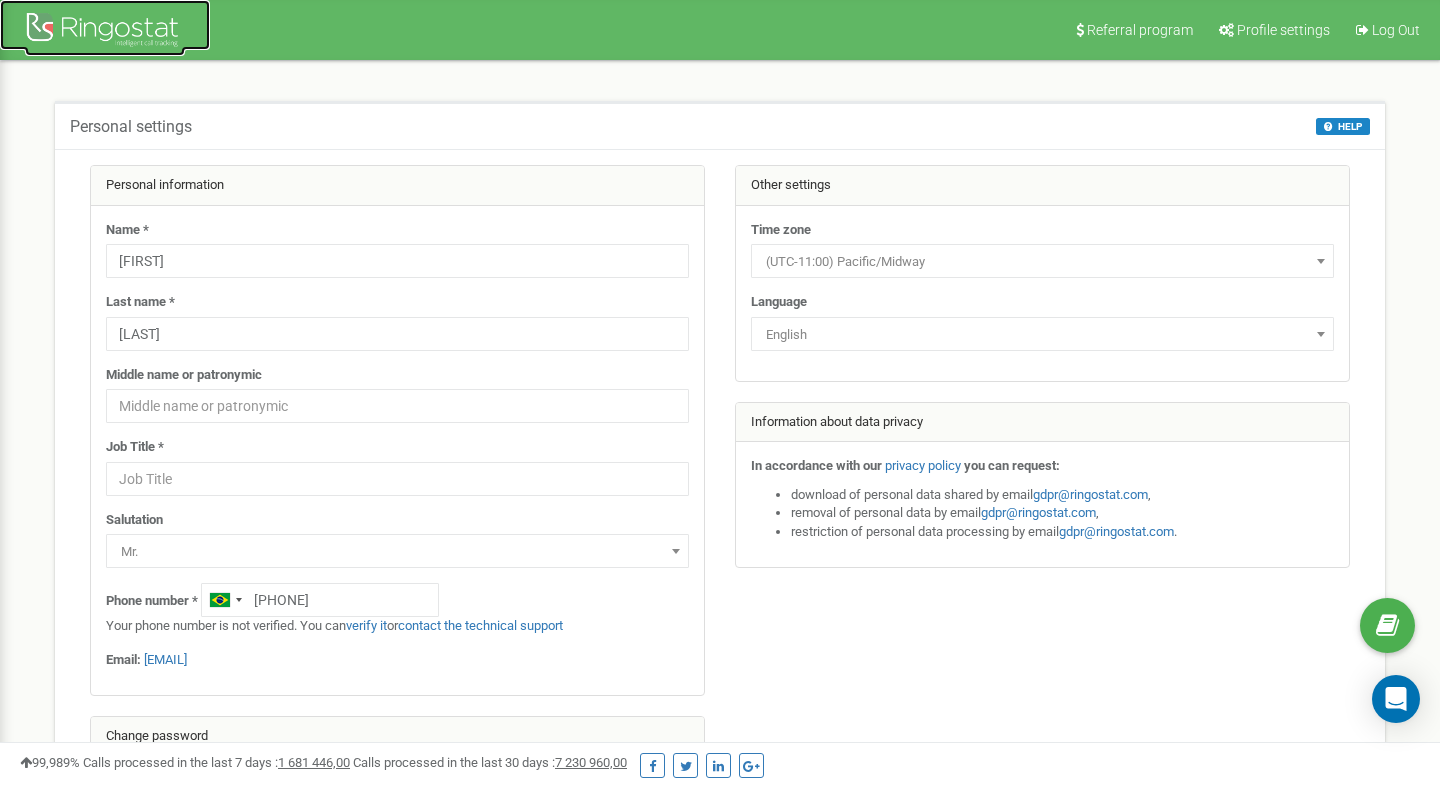 click at bounding box center (105, 32) 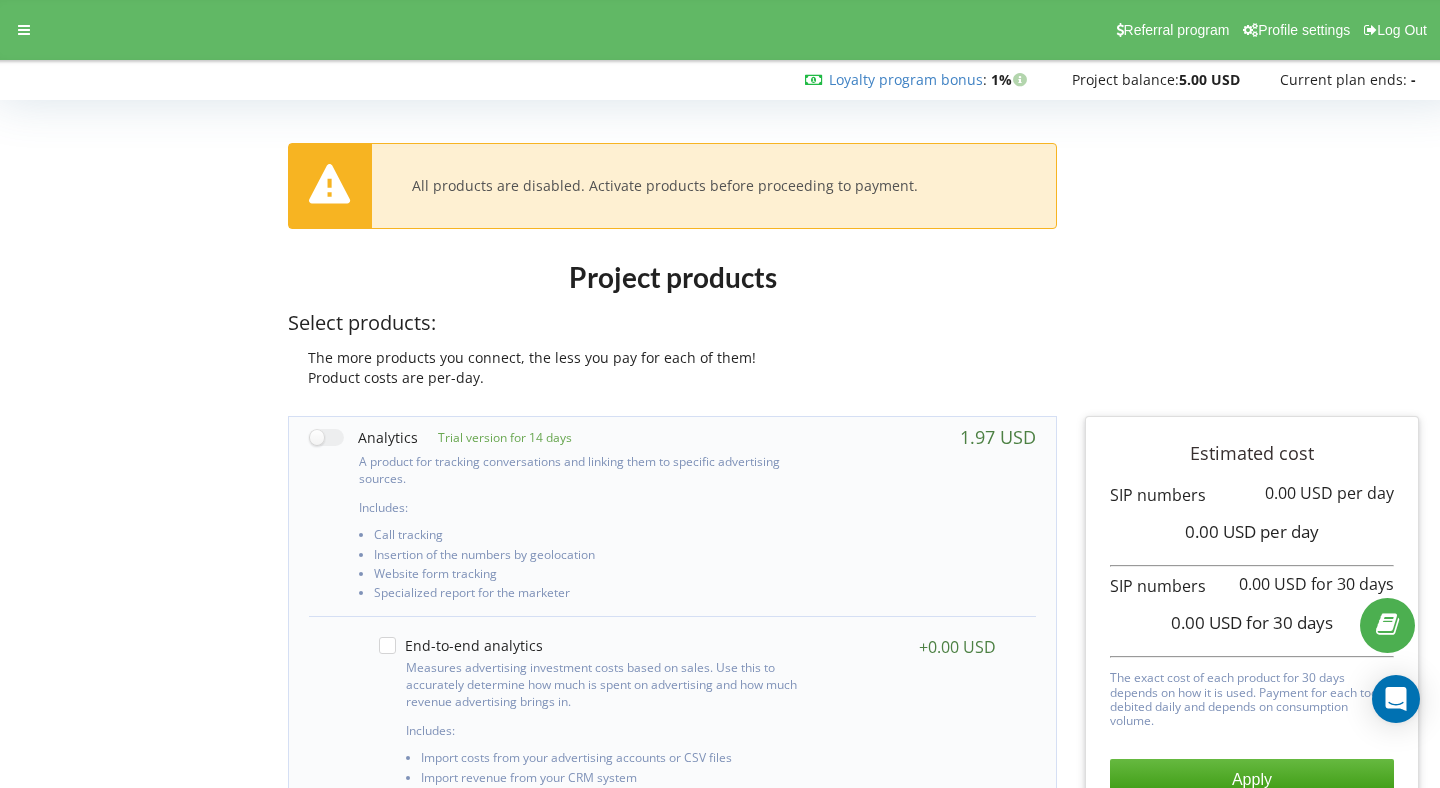 scroll, scrollTop: 0, scrollLeft: 0, axis: both 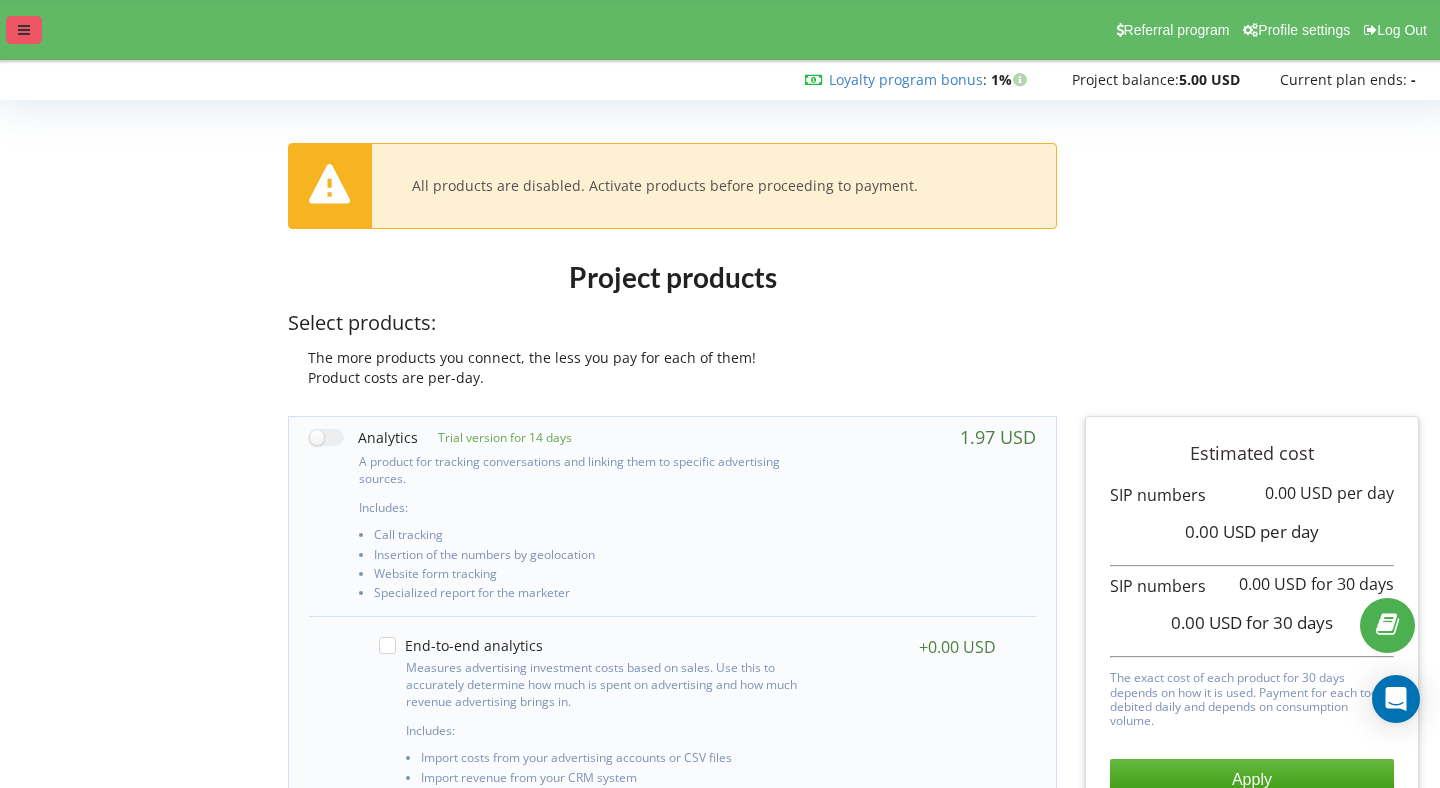 click at bounding box center (24, 30) 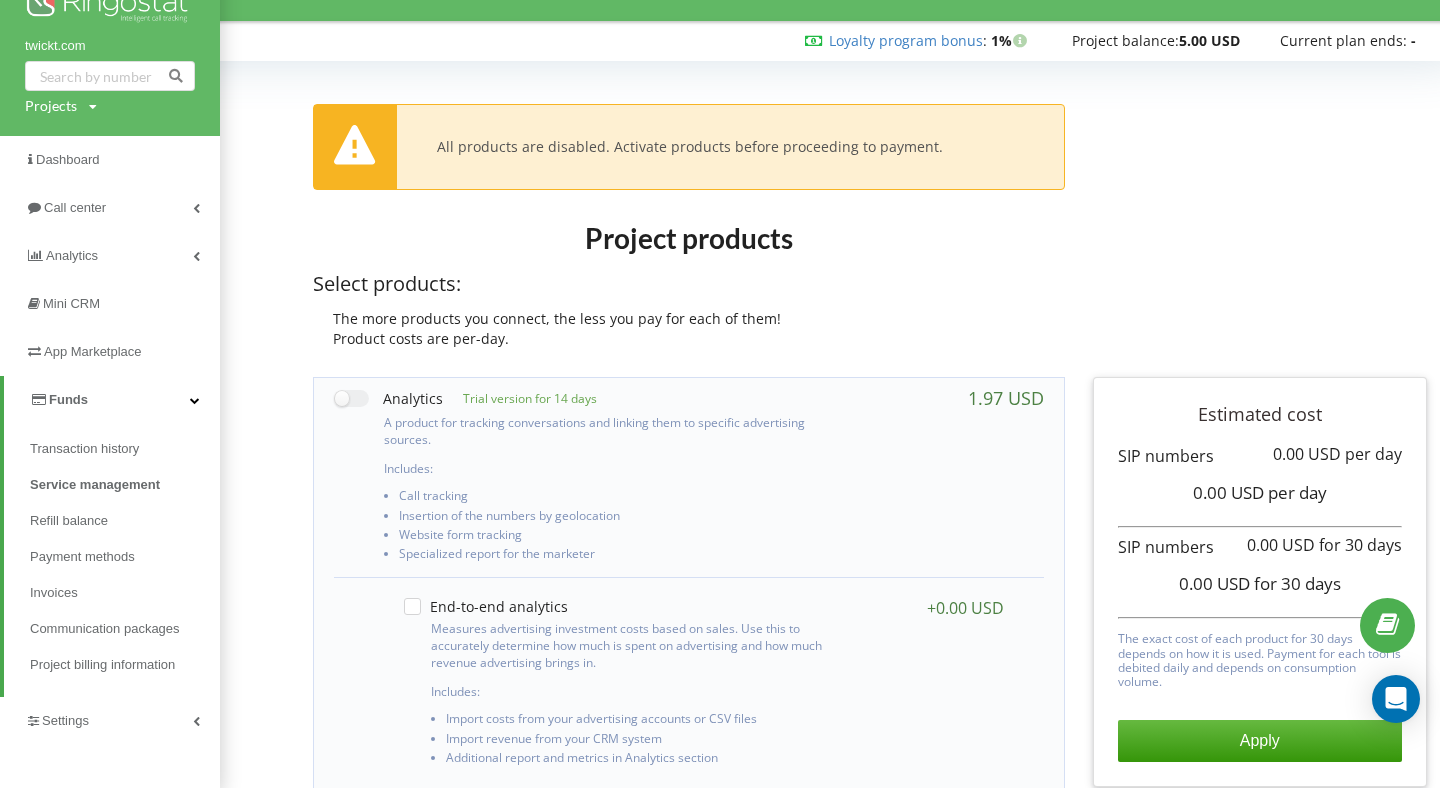 scroll, scrollTop: 0, scrollLeft: 0, axis: both 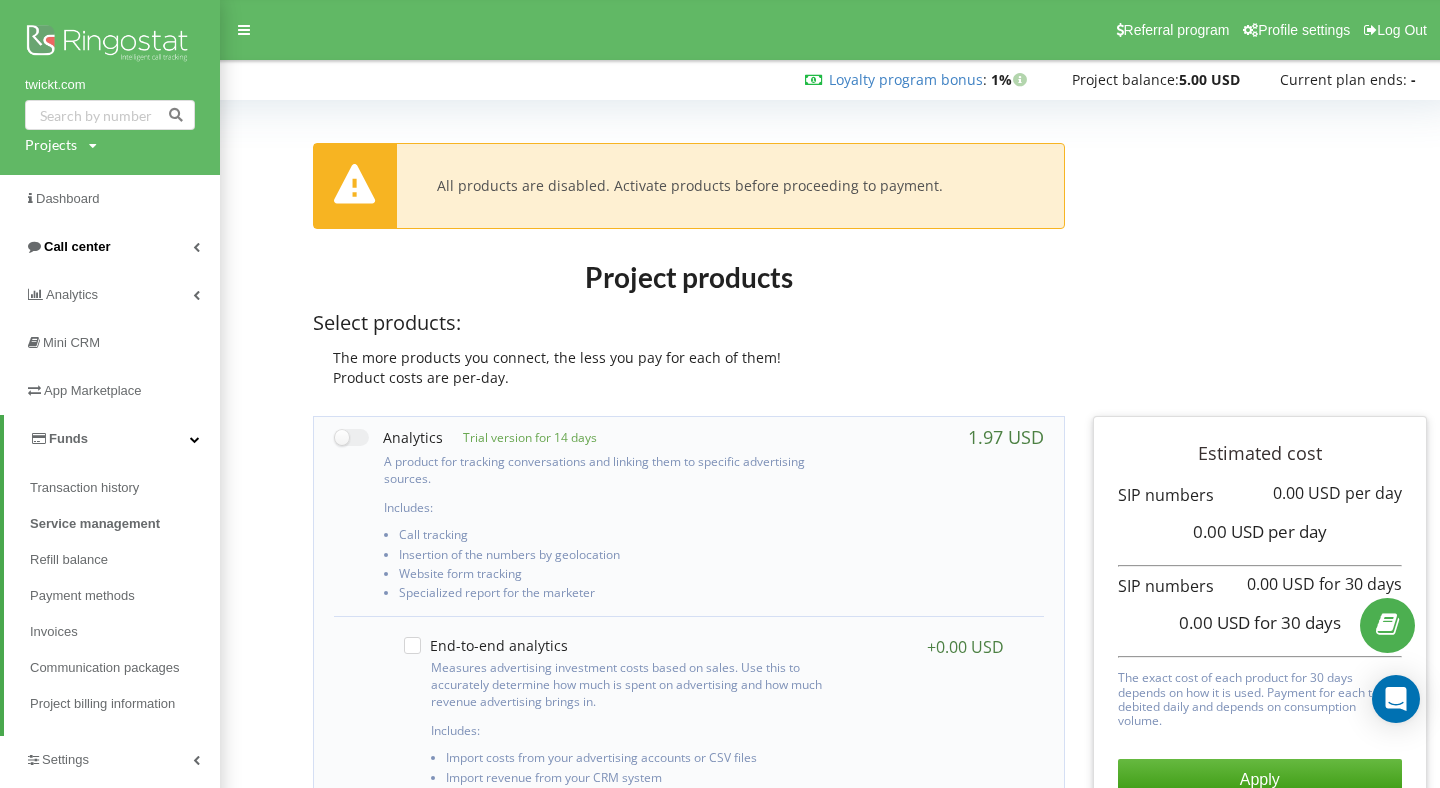 click on "Call center" at bounding box center [110, 247] 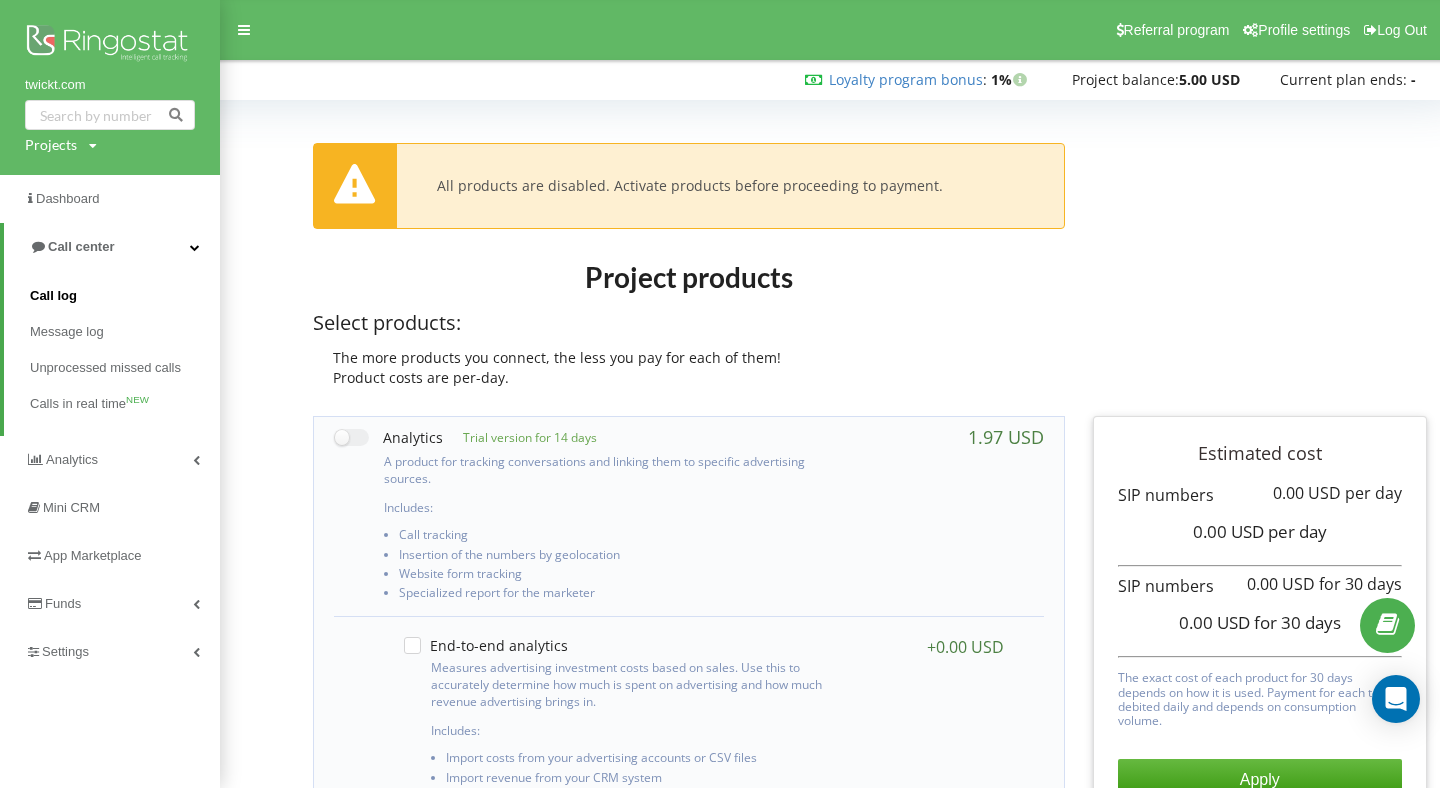 click on "Call log" at bounding box center [53, 296] 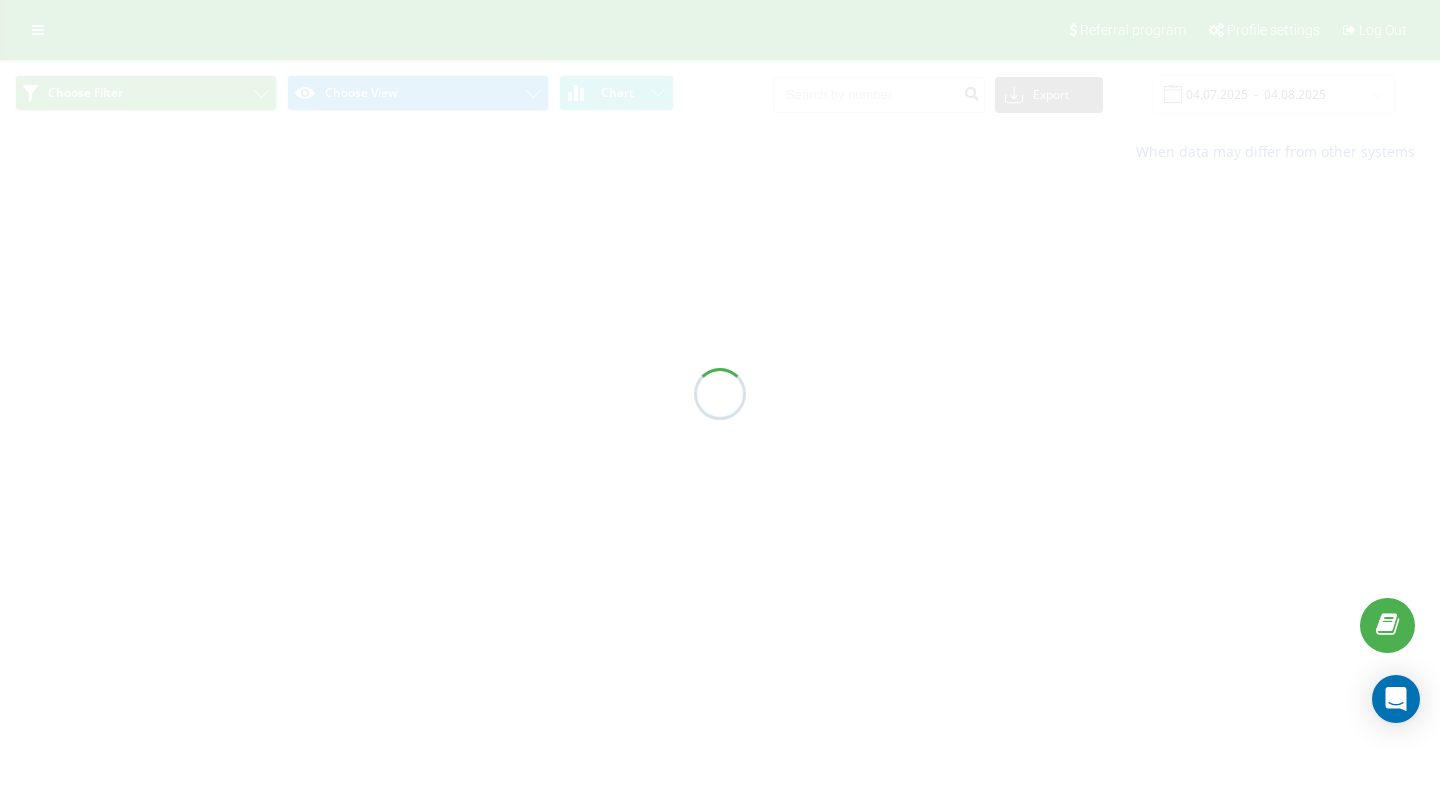 scroll, scrollTop: 0, scrollLeft: 0, axis: both 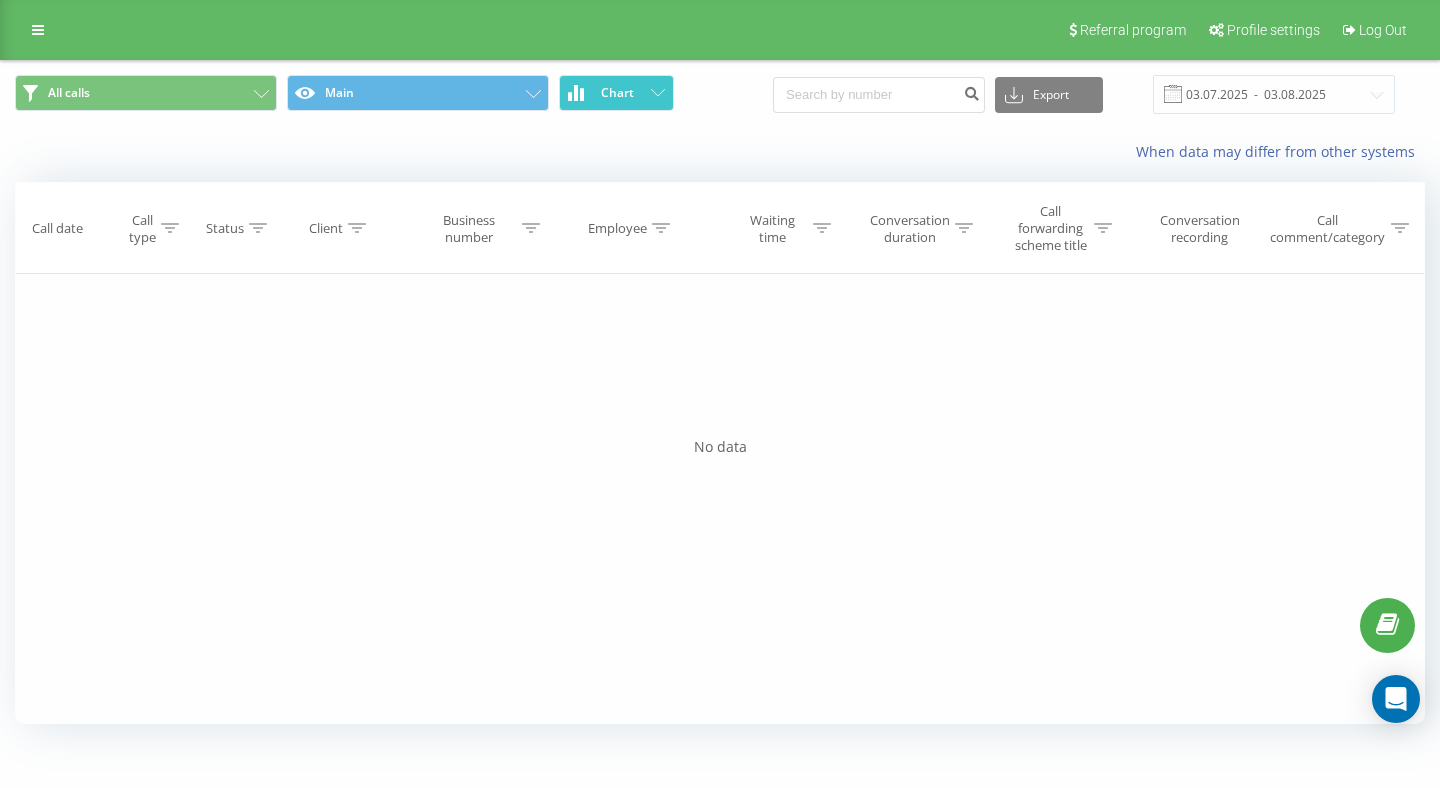 click 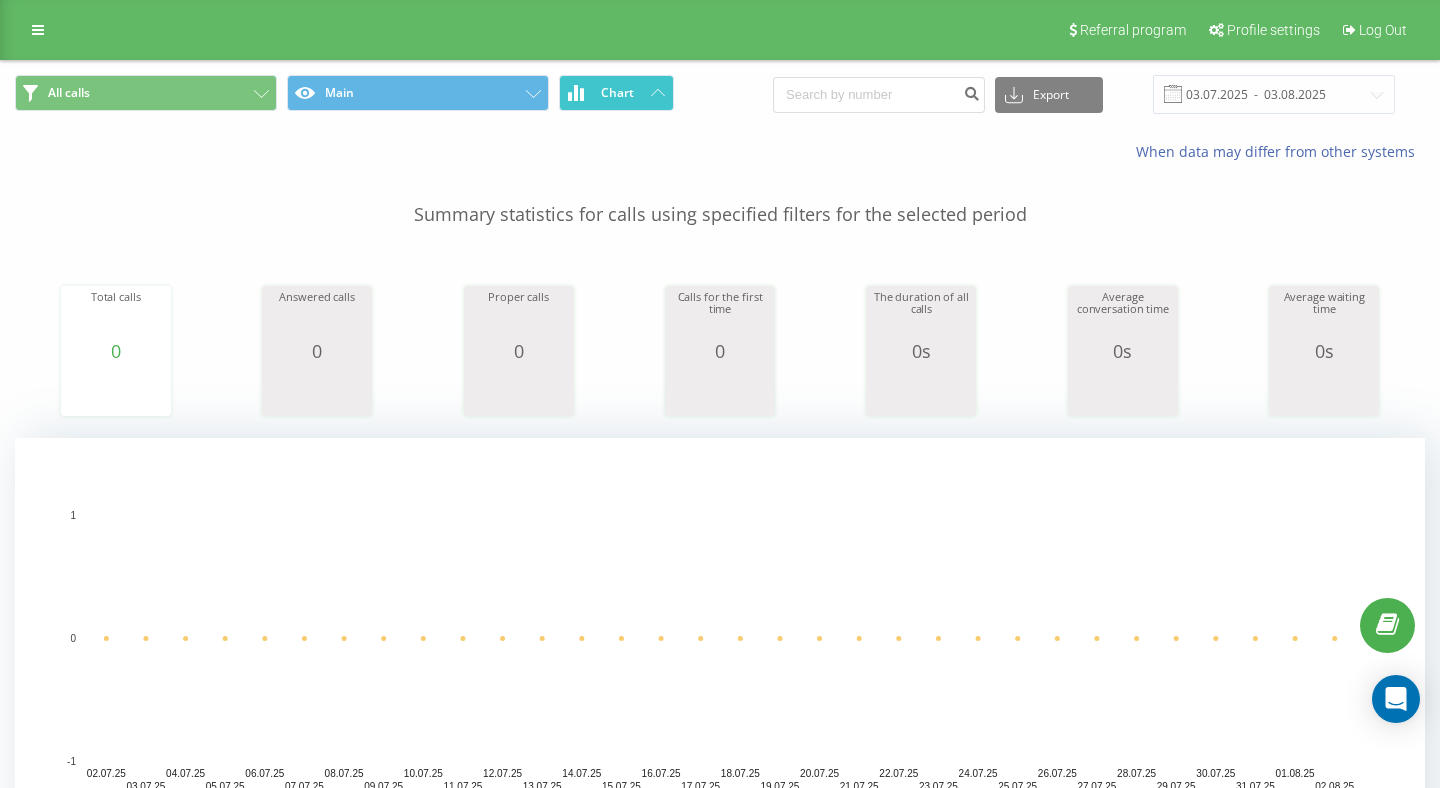 click 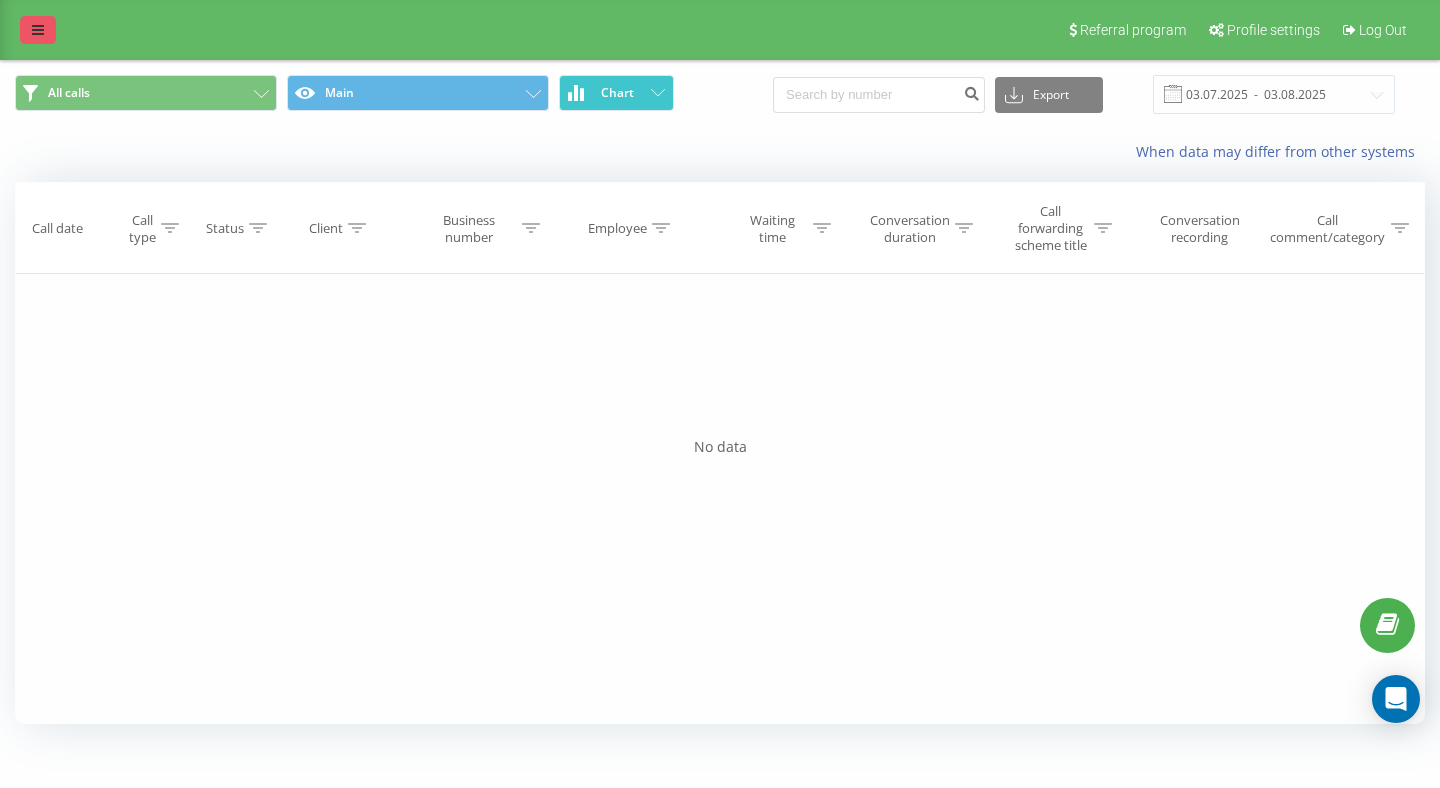 click at bounding box center [38, 30] 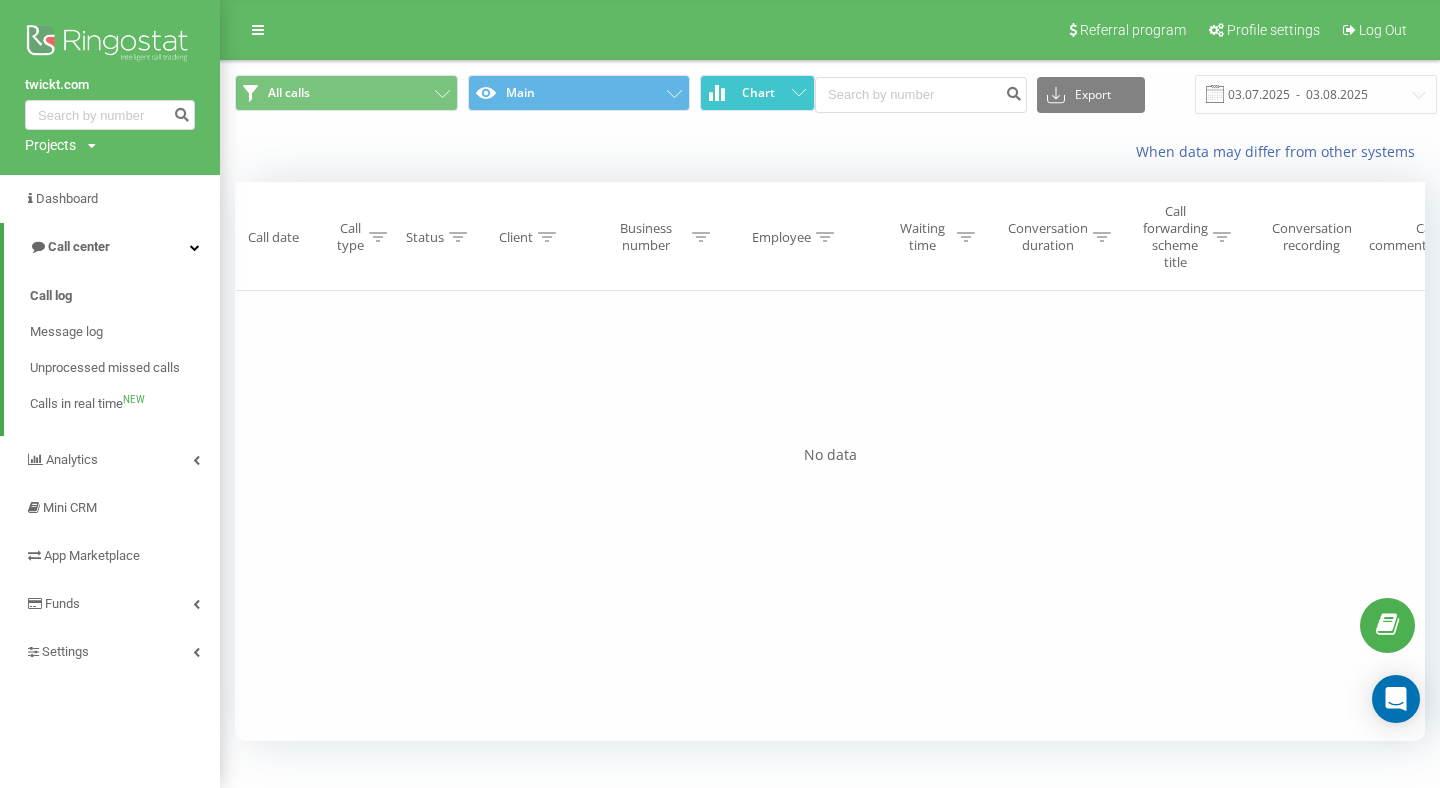 click on "Projects twickt.com" at bounding box center (60, 145) 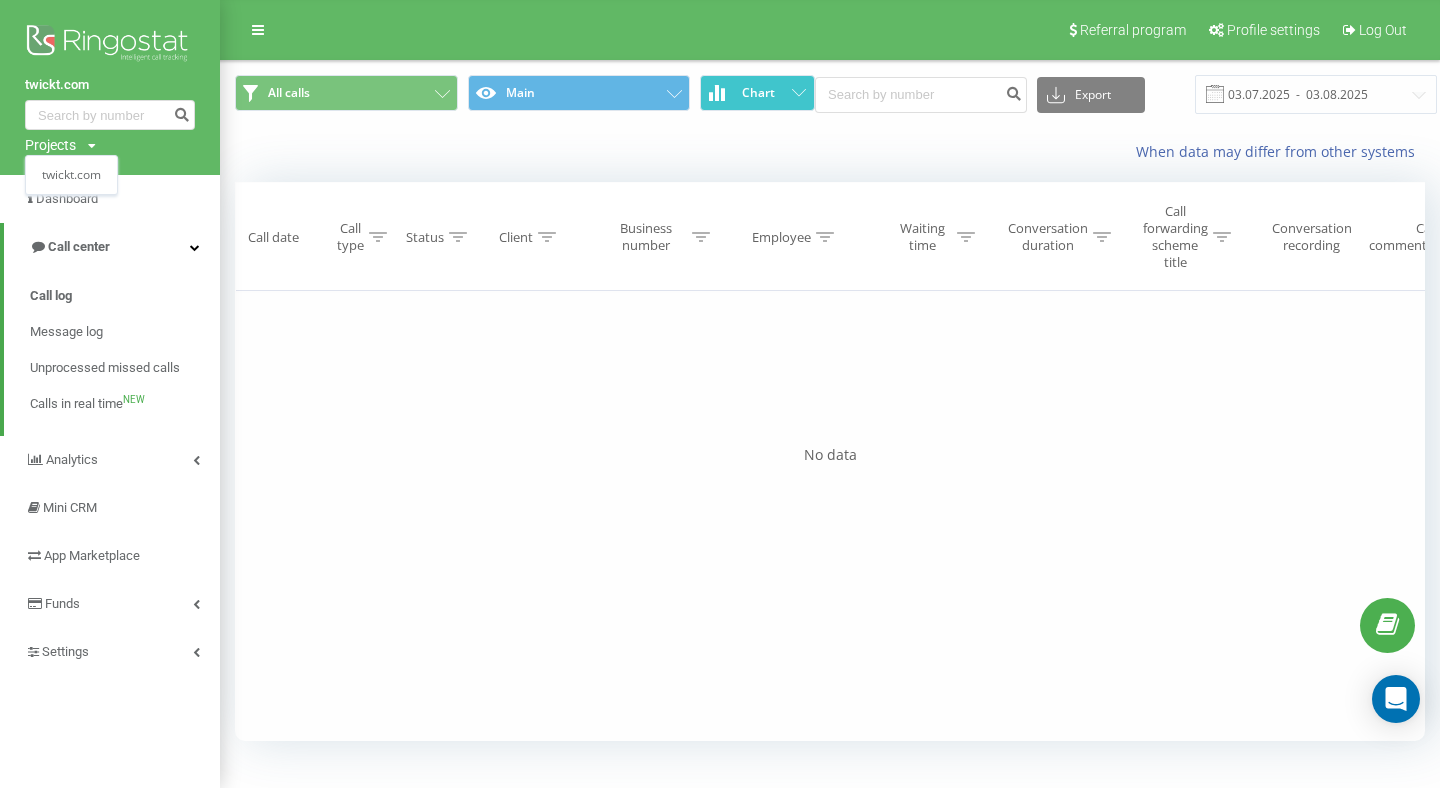 click on "Filter by condition Equal Enter value Cancel OK Filter by condition Equal Enter value Cancel OK Filter by condition Contains Cancel OK Filter by condition Contains Cancel OK Filter by condition Contains Cancel OK Filter by condition Equal Cancel OK Filter by condition Equal Cancel OK Filter by condition Contains Cancel OK Filter by condition Equal Enter value Cancel OK" at bounding box center (830, 516) 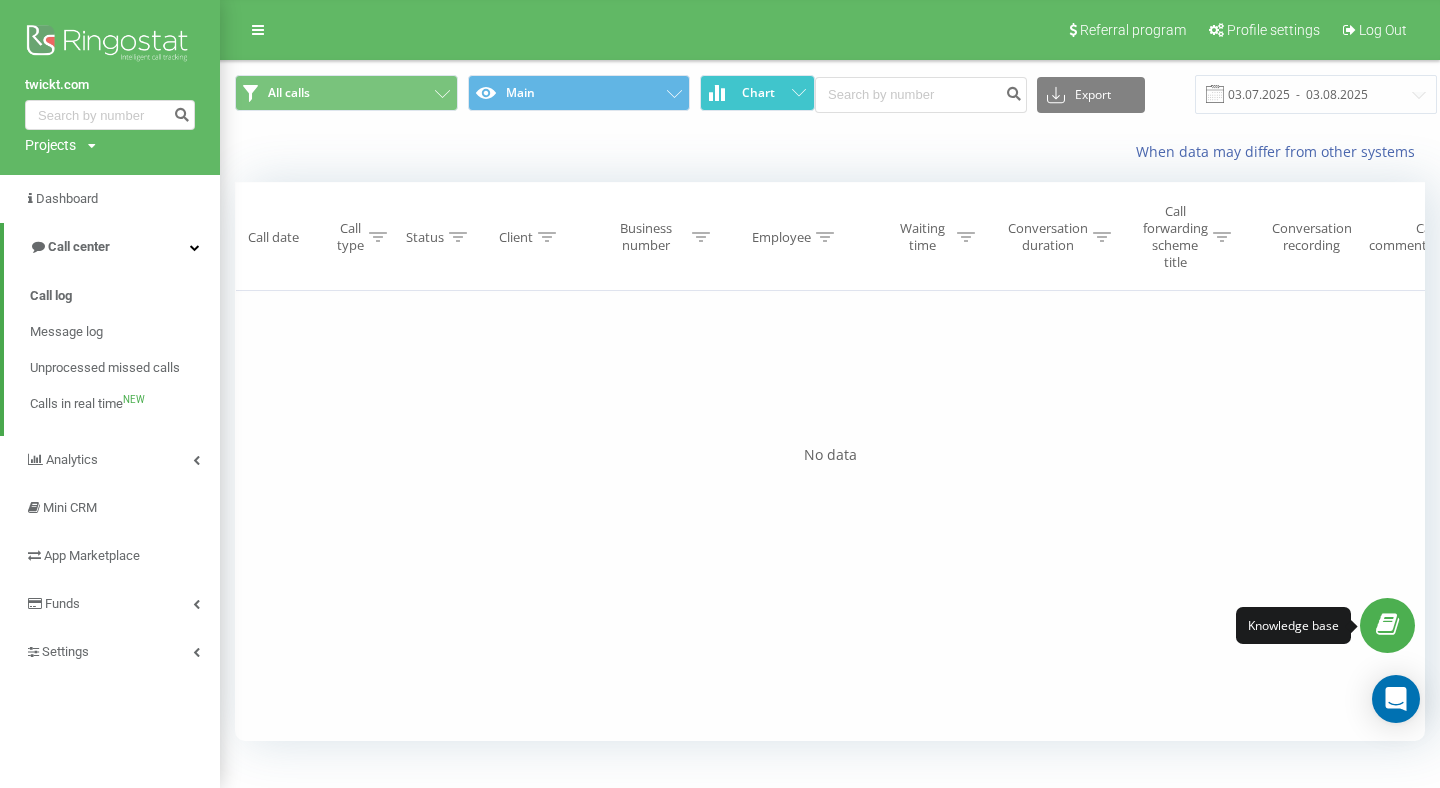 click at bounding box center [1387, 625] 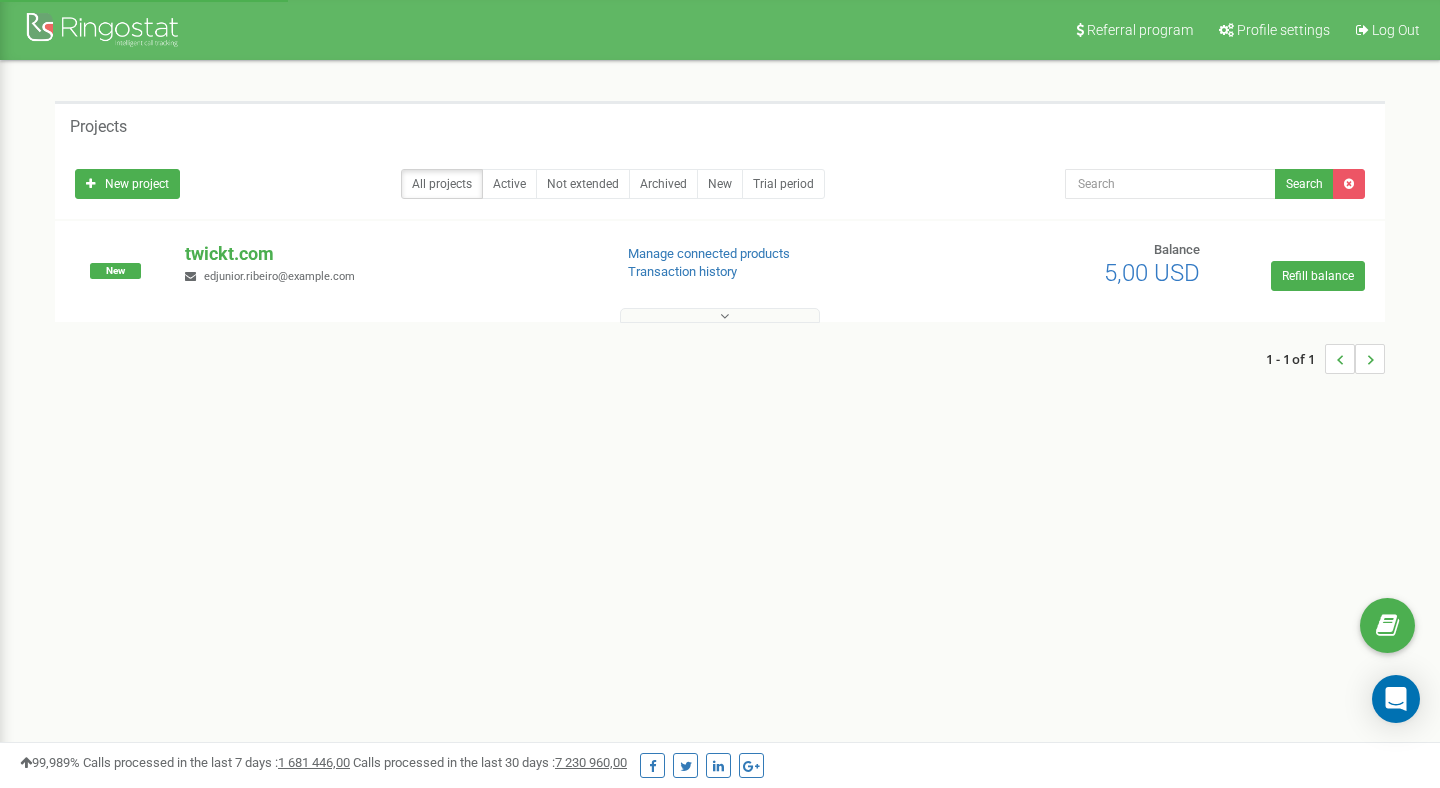 scroll, scrollTop: 0, scrollLeft: 0, axis: both 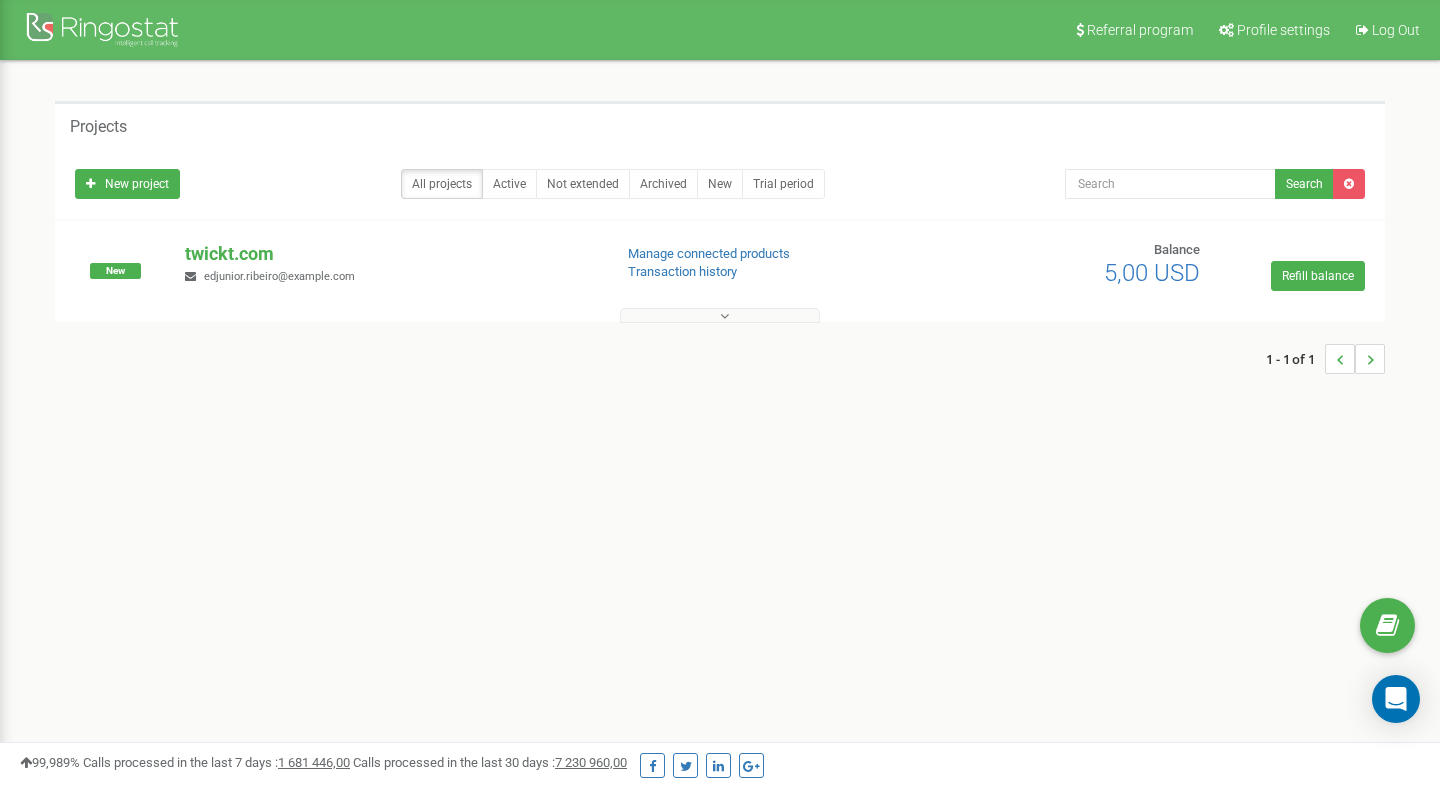 click at bounding box center [724, 316] 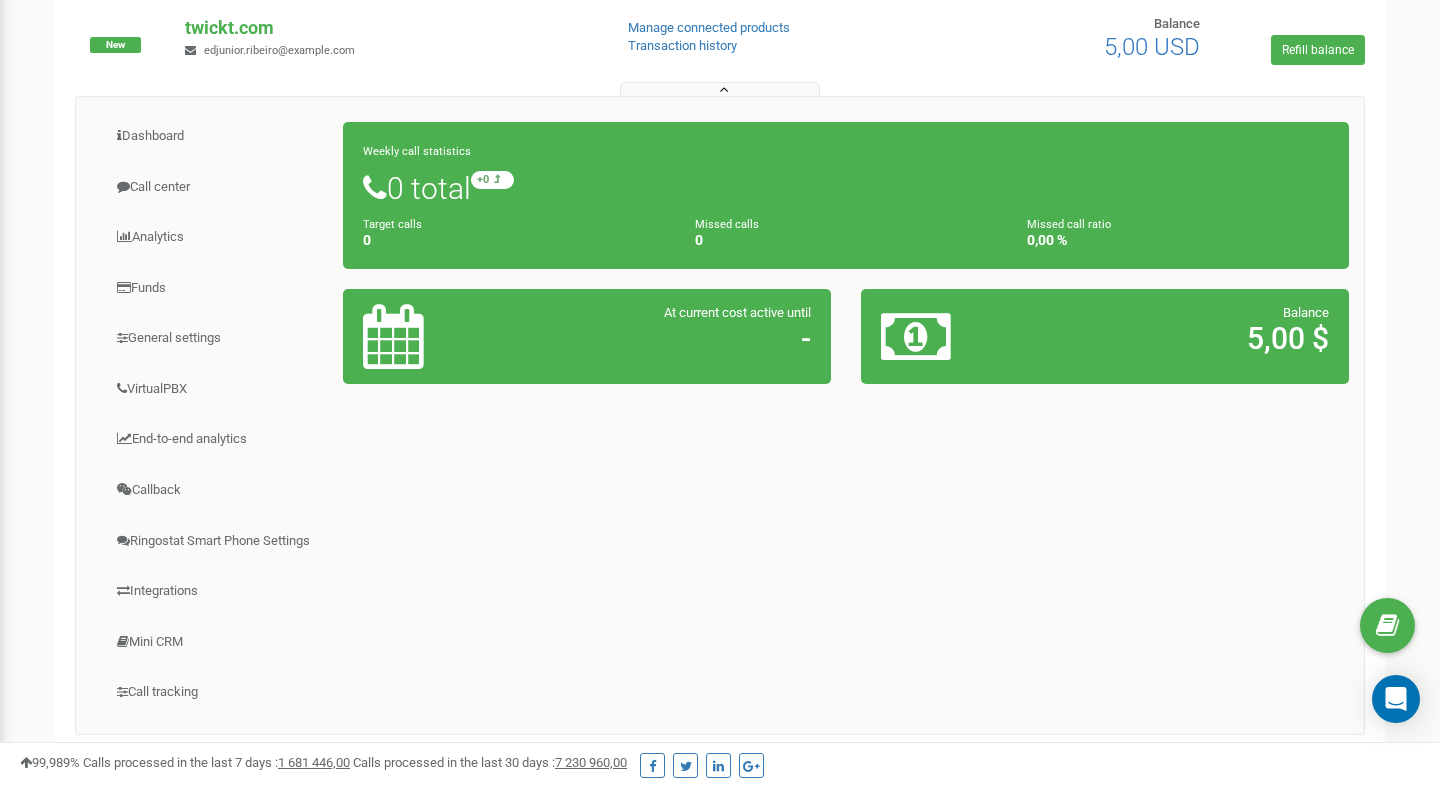scroll, scrollTop: 232, scrollLeft: 0, axis: vertical 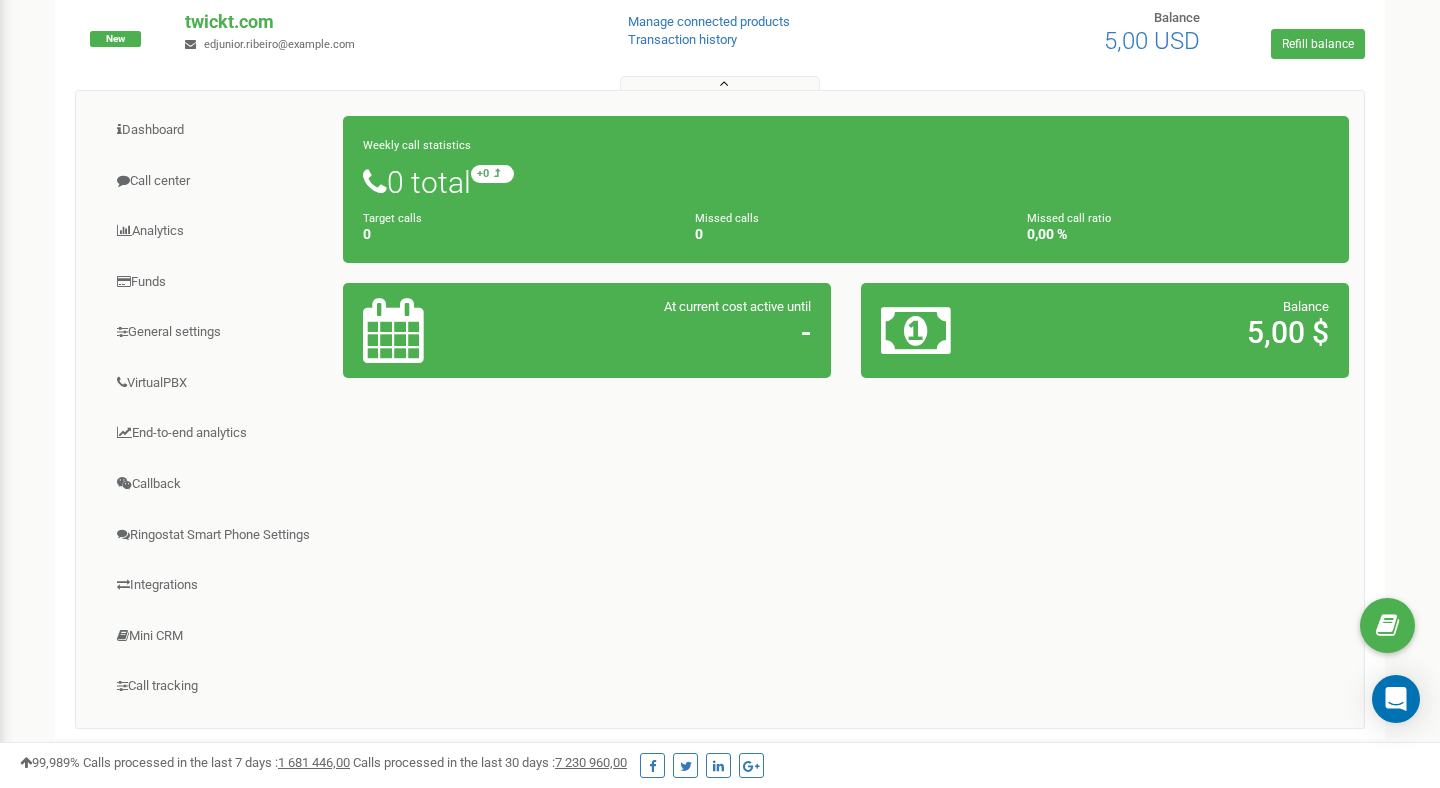 click on "-" at bounding box center [666, 332] 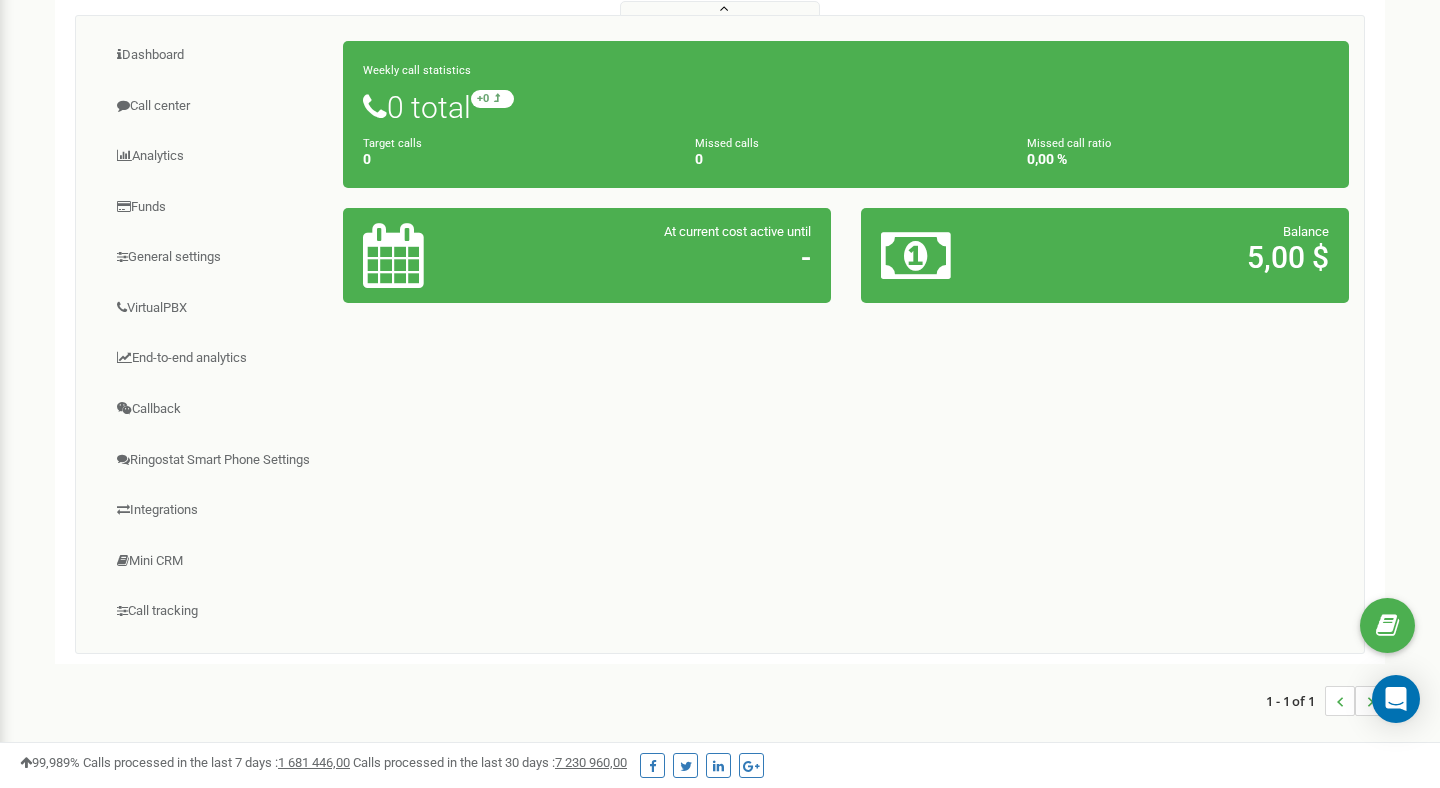 scroll, scrollTop: 313, scrollLeft: 0, axis: vertical 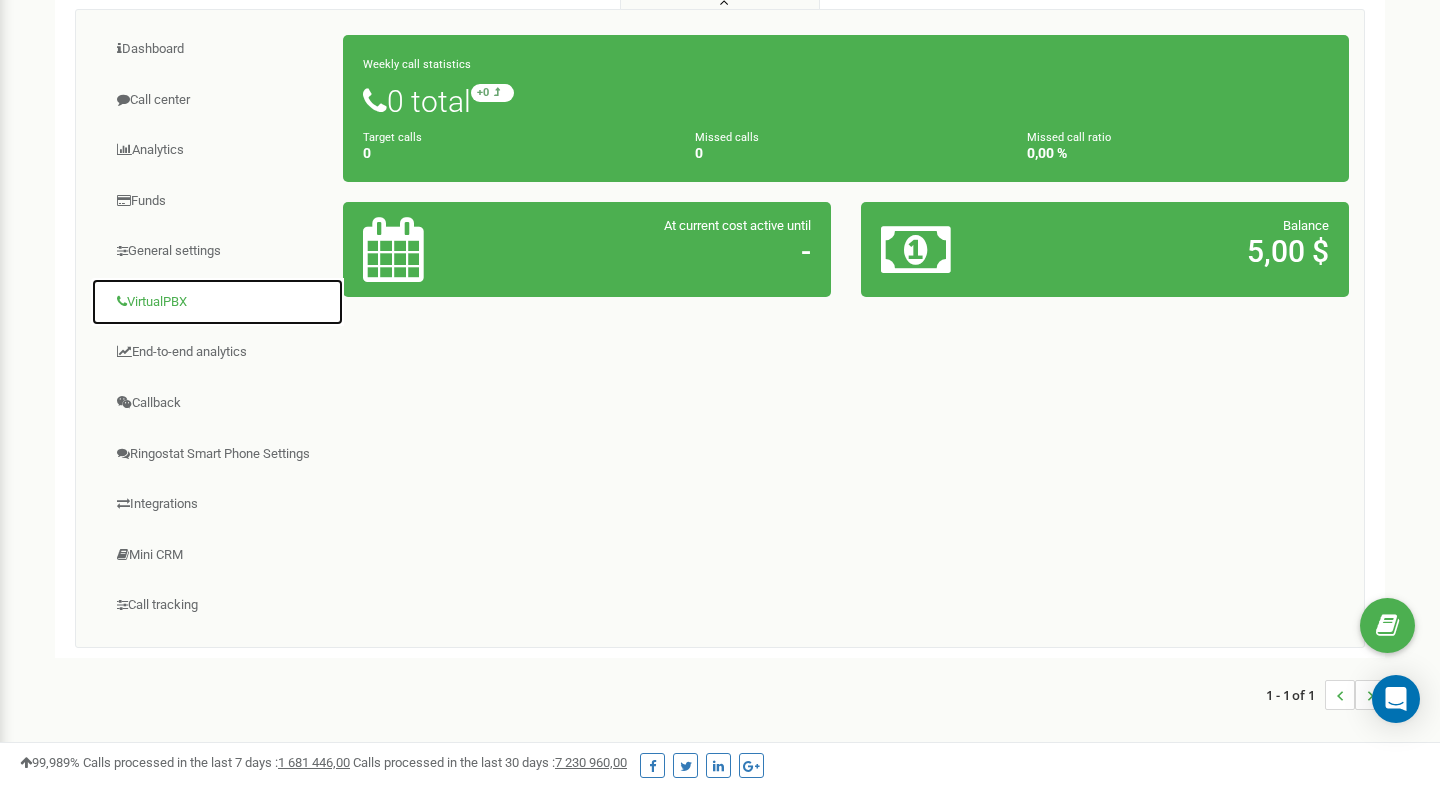 click on "VirtualPBX" at bounding box center [217, 302] 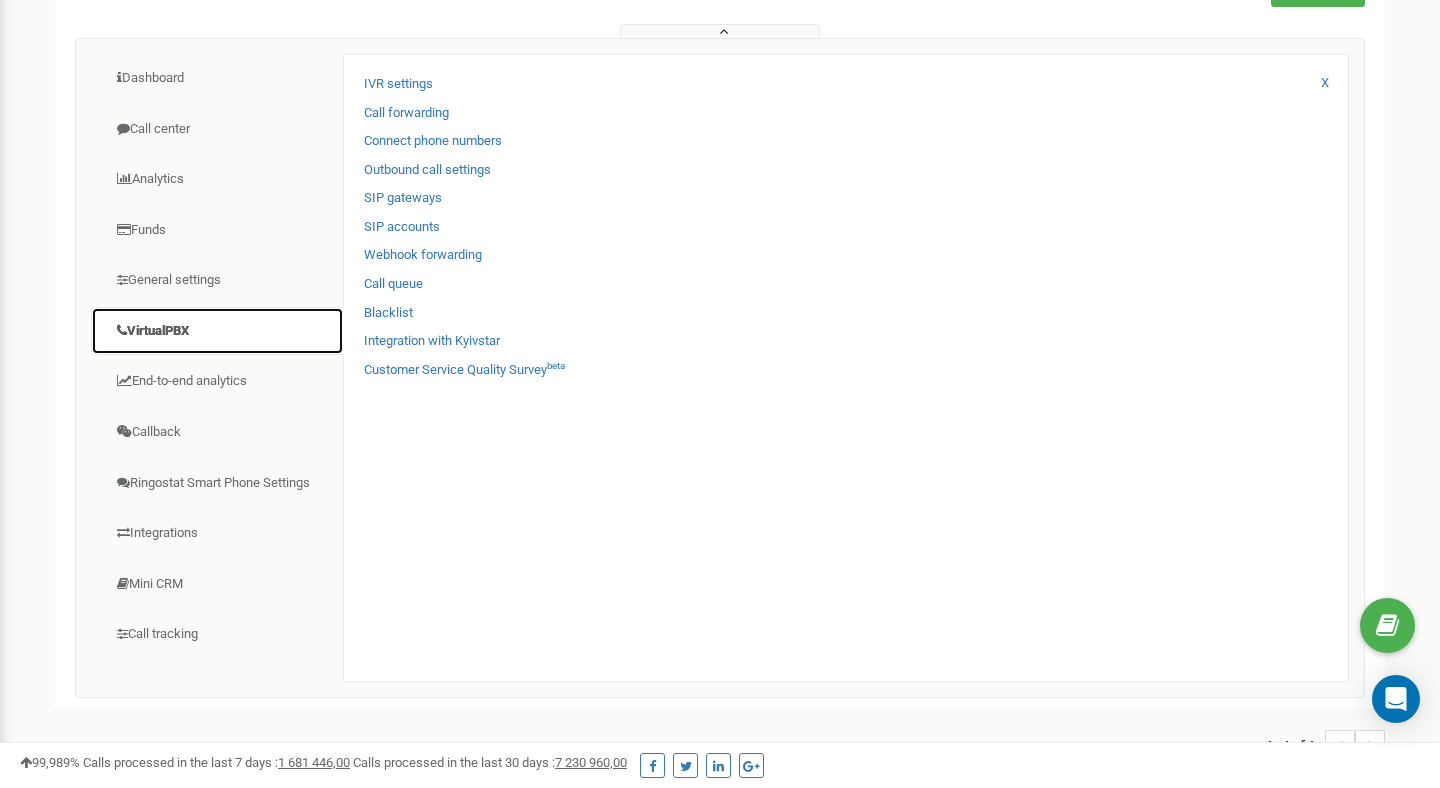 scroll, scrollTop: 280, scrollLeft: 0, axis: vertical 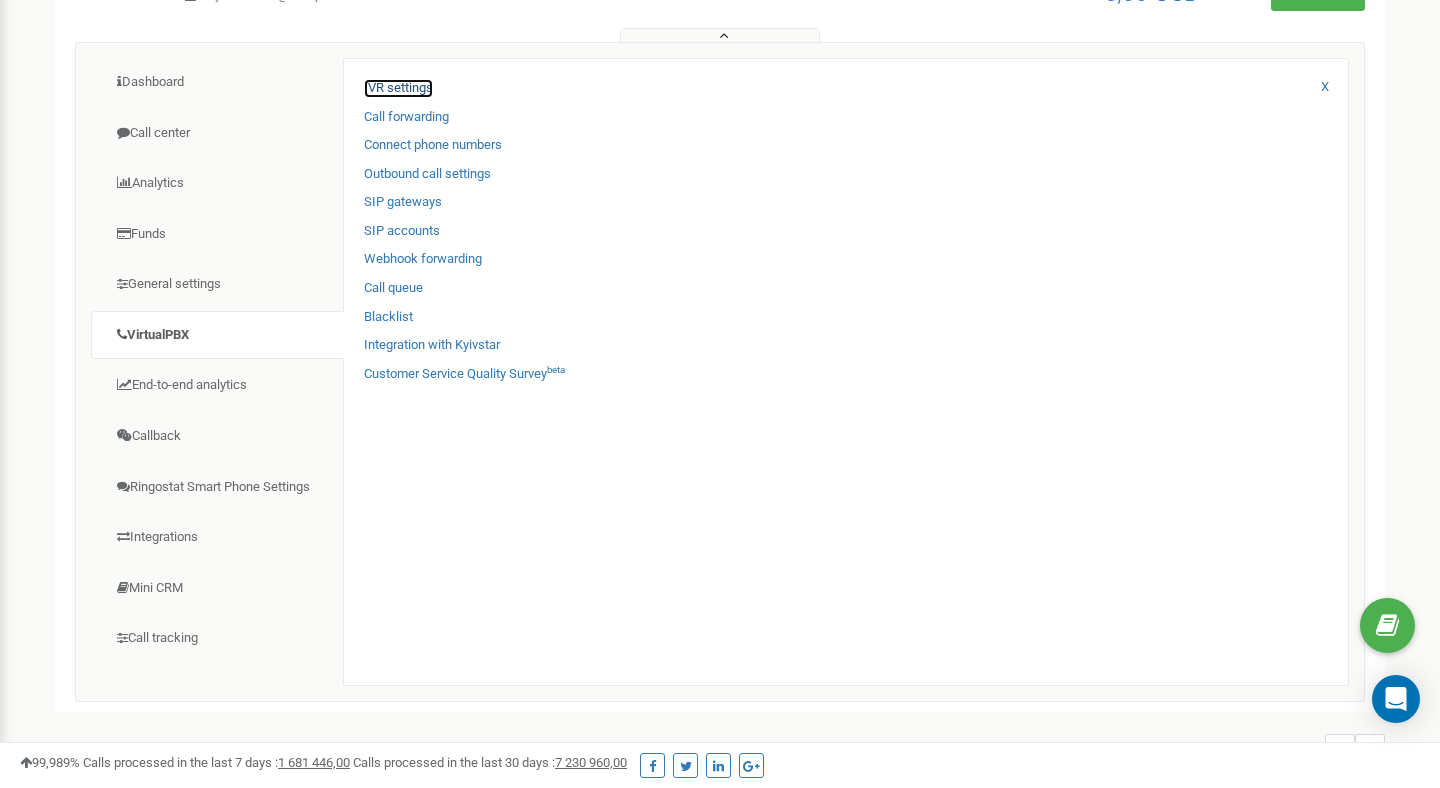click on "IVR settings" at bounding box center (398, 88) 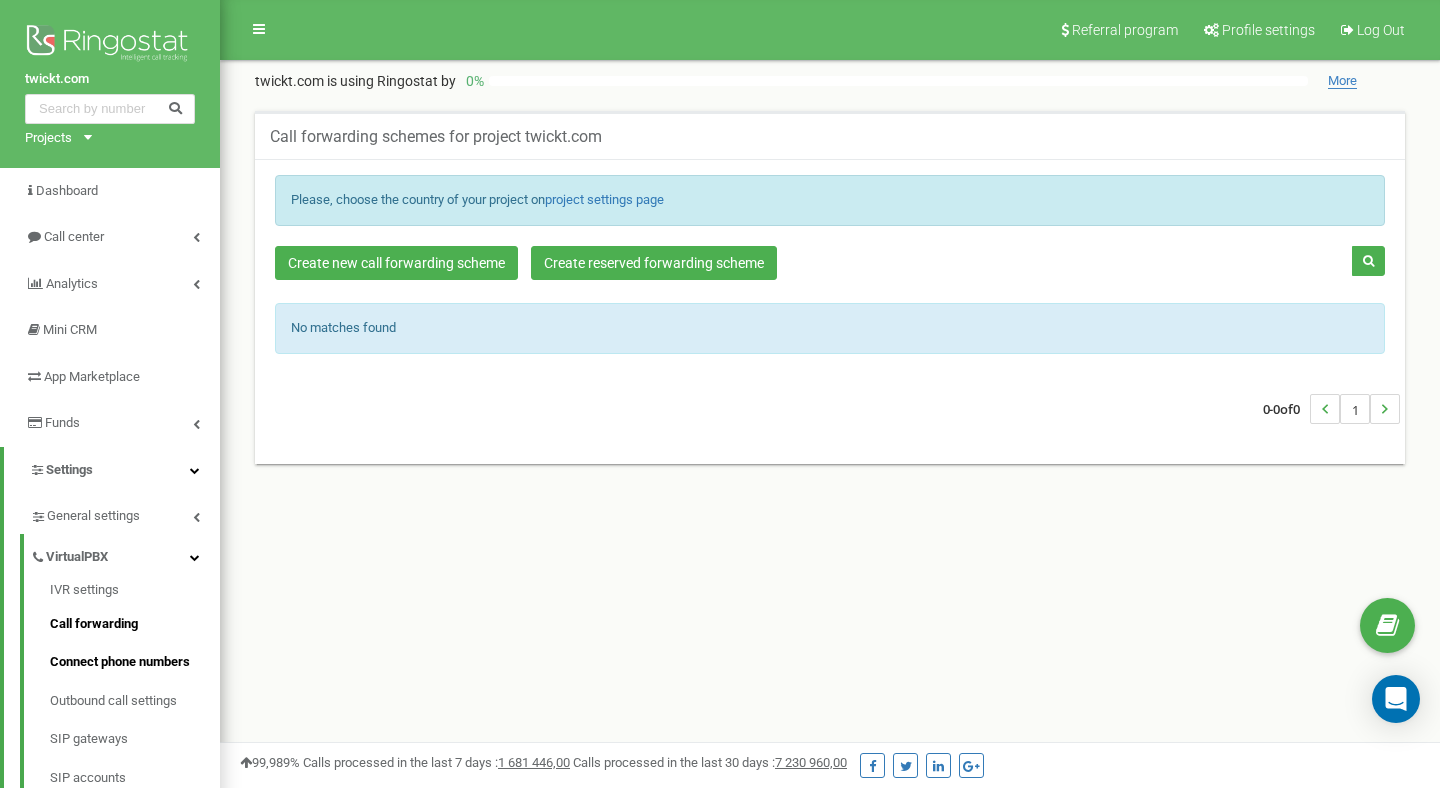 scroll, scrollTop: 141, scrollLeft: 0, axis: vertical 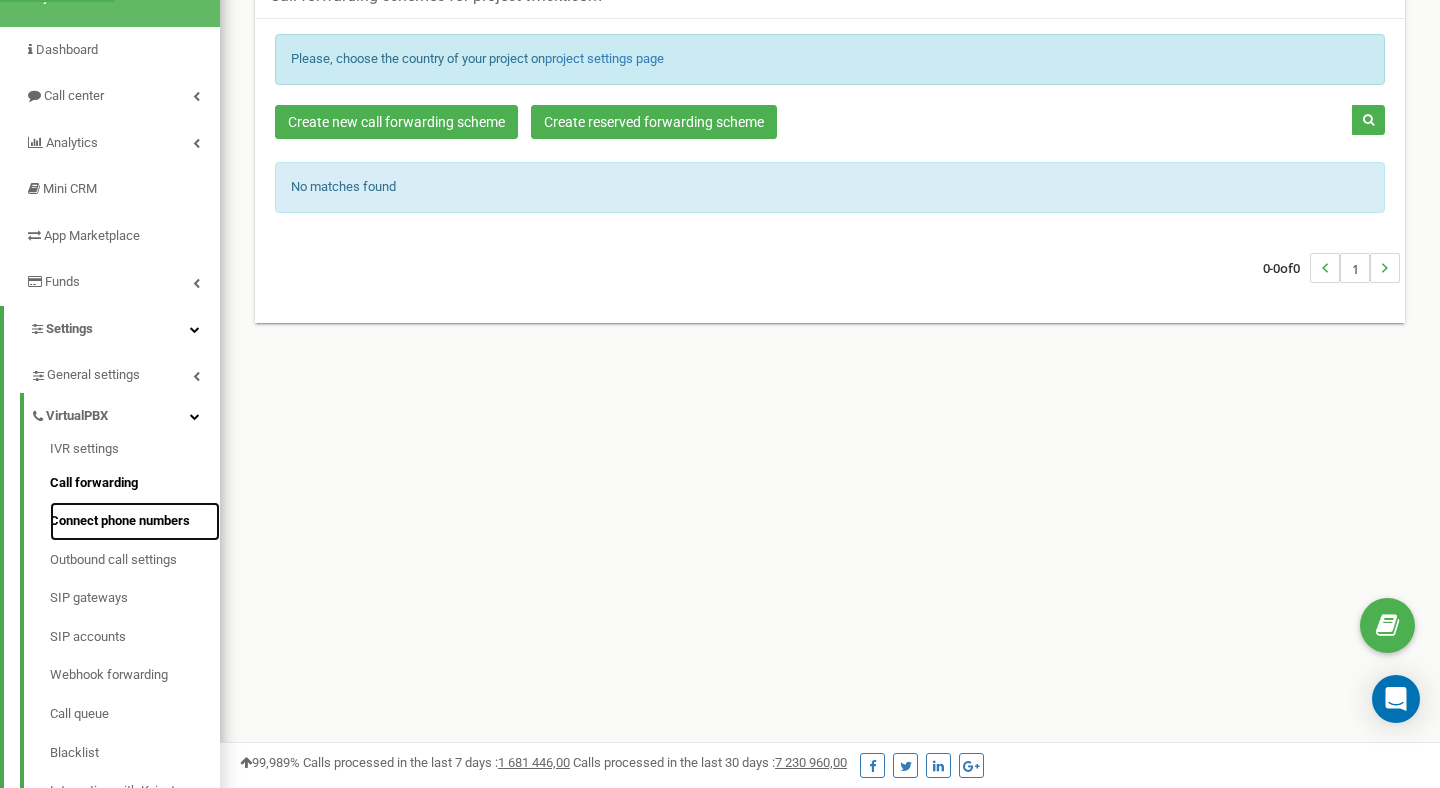 click on "Connect phone numbers" at bounding box center (135, 521) 